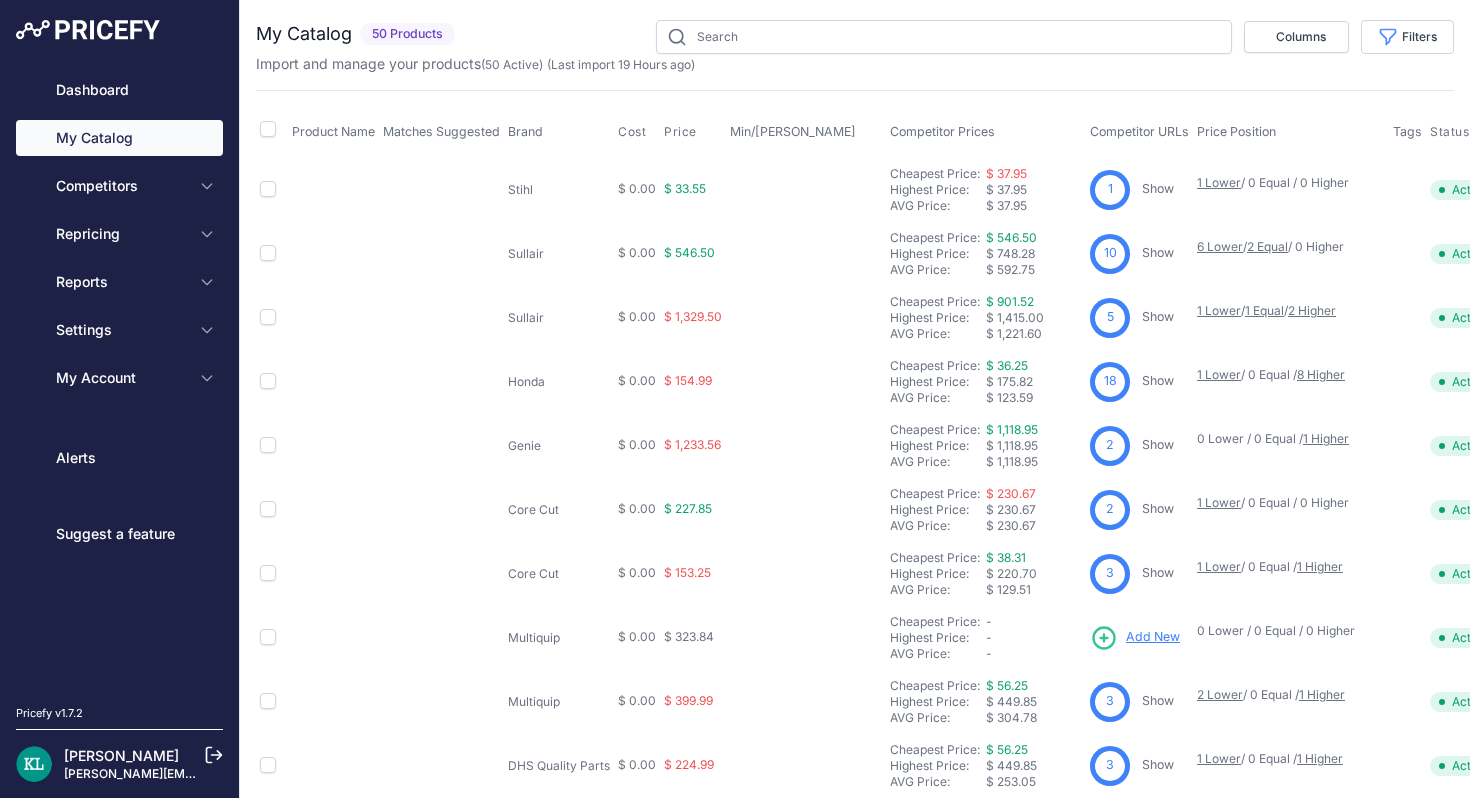 type 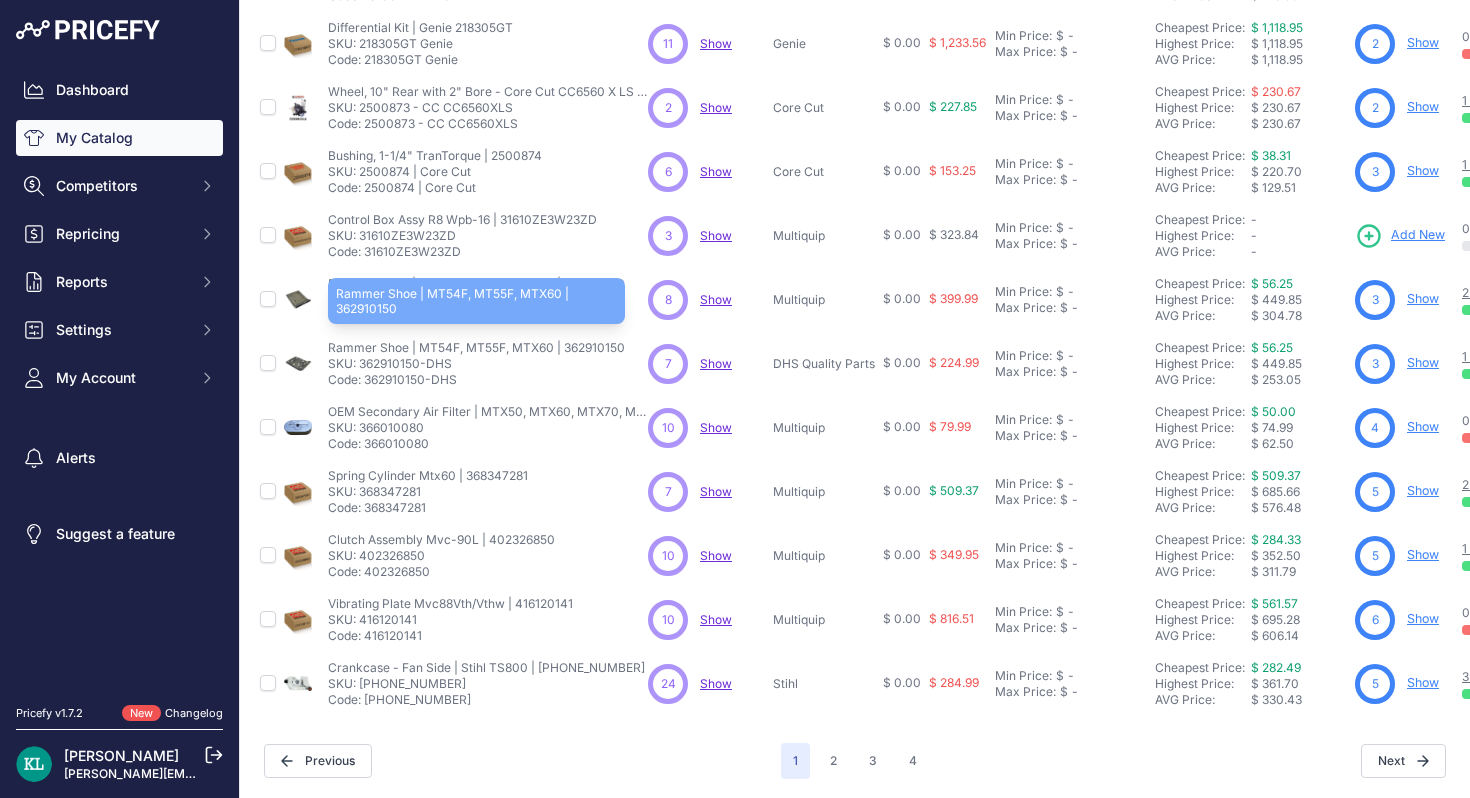 scroll, scrollTop: 0, scrollLeft: 0, axis: both 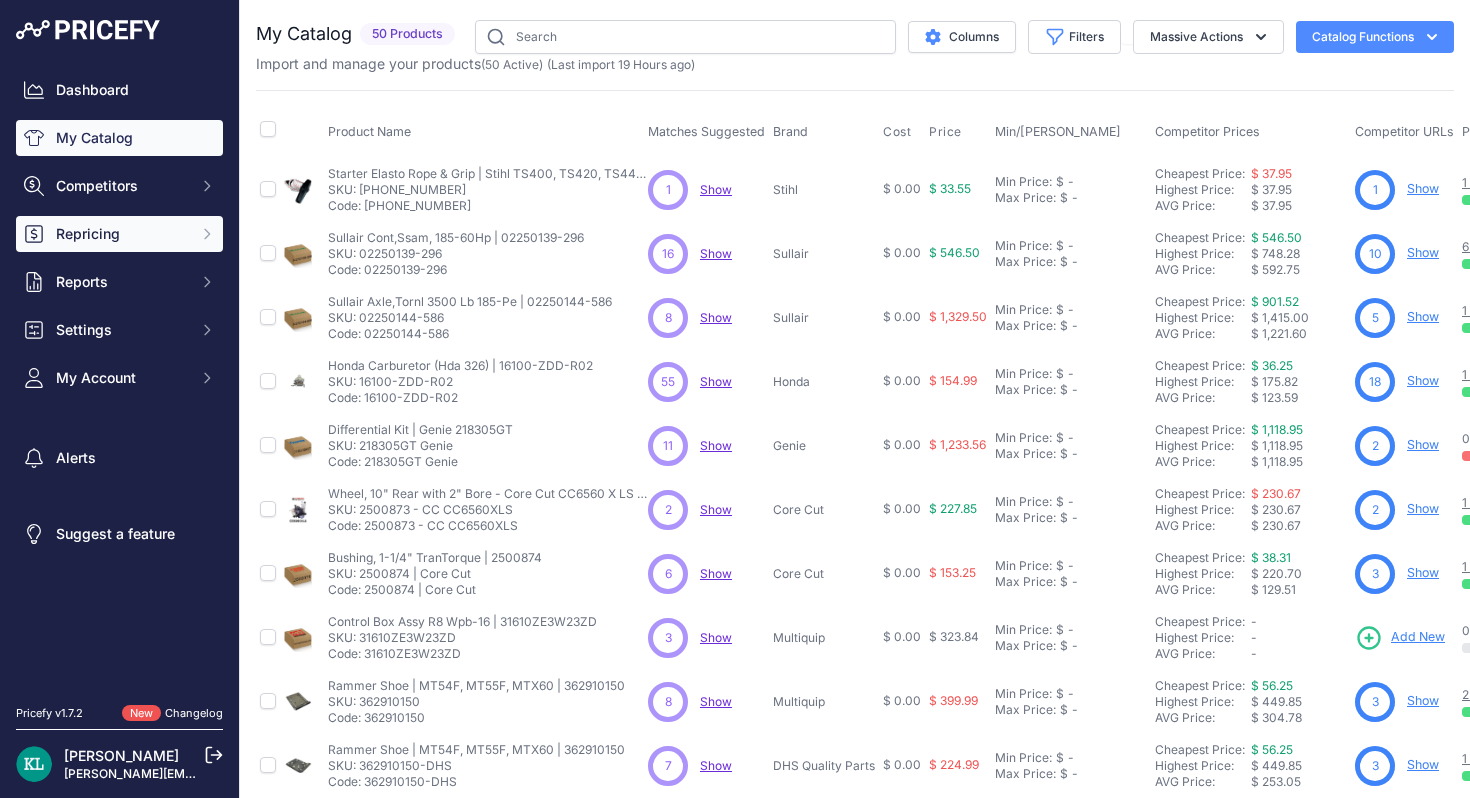 click on "Repricing" at bounding box center (119, 234) 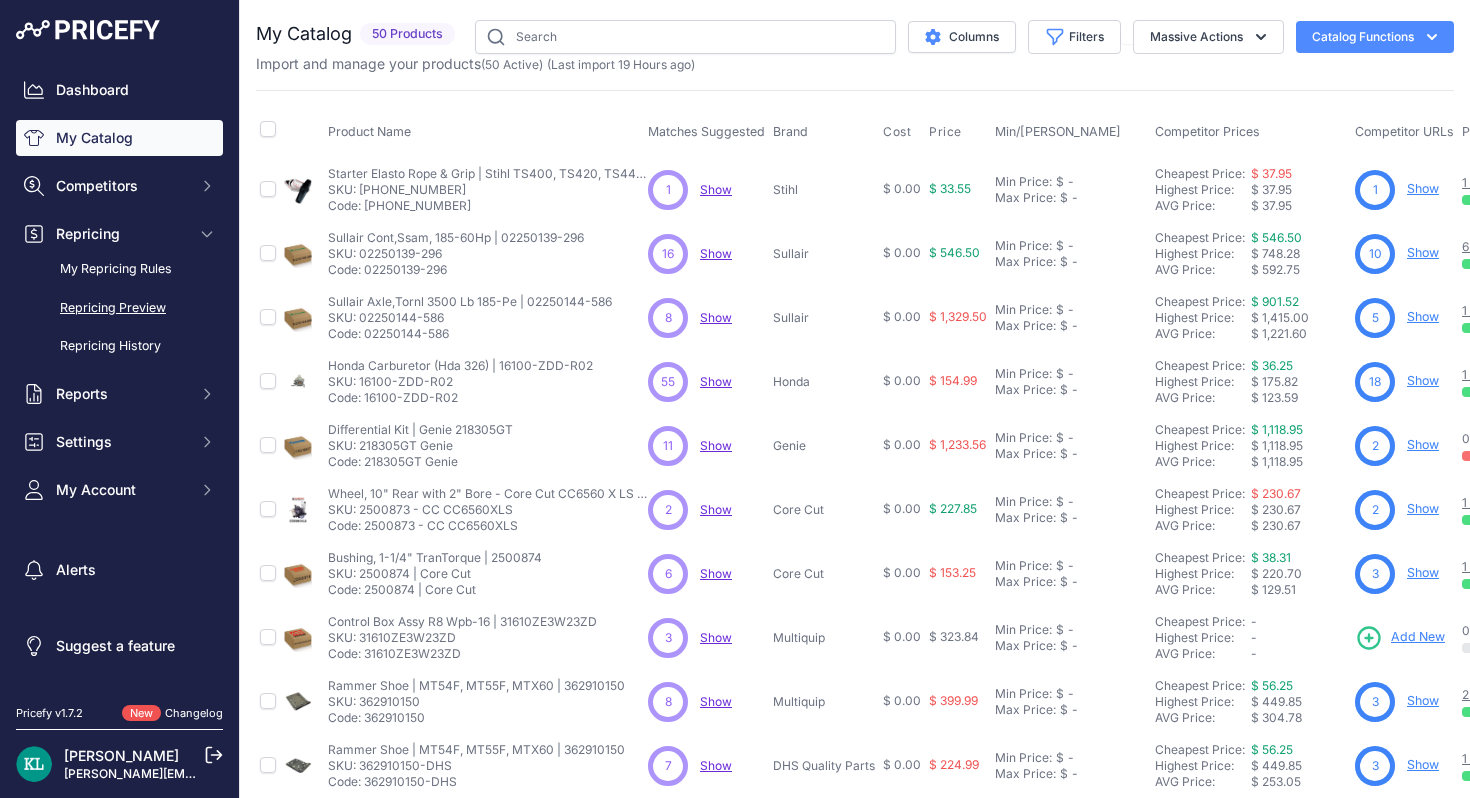 click on "Repricing Preview" at bounding box center [119, 308] 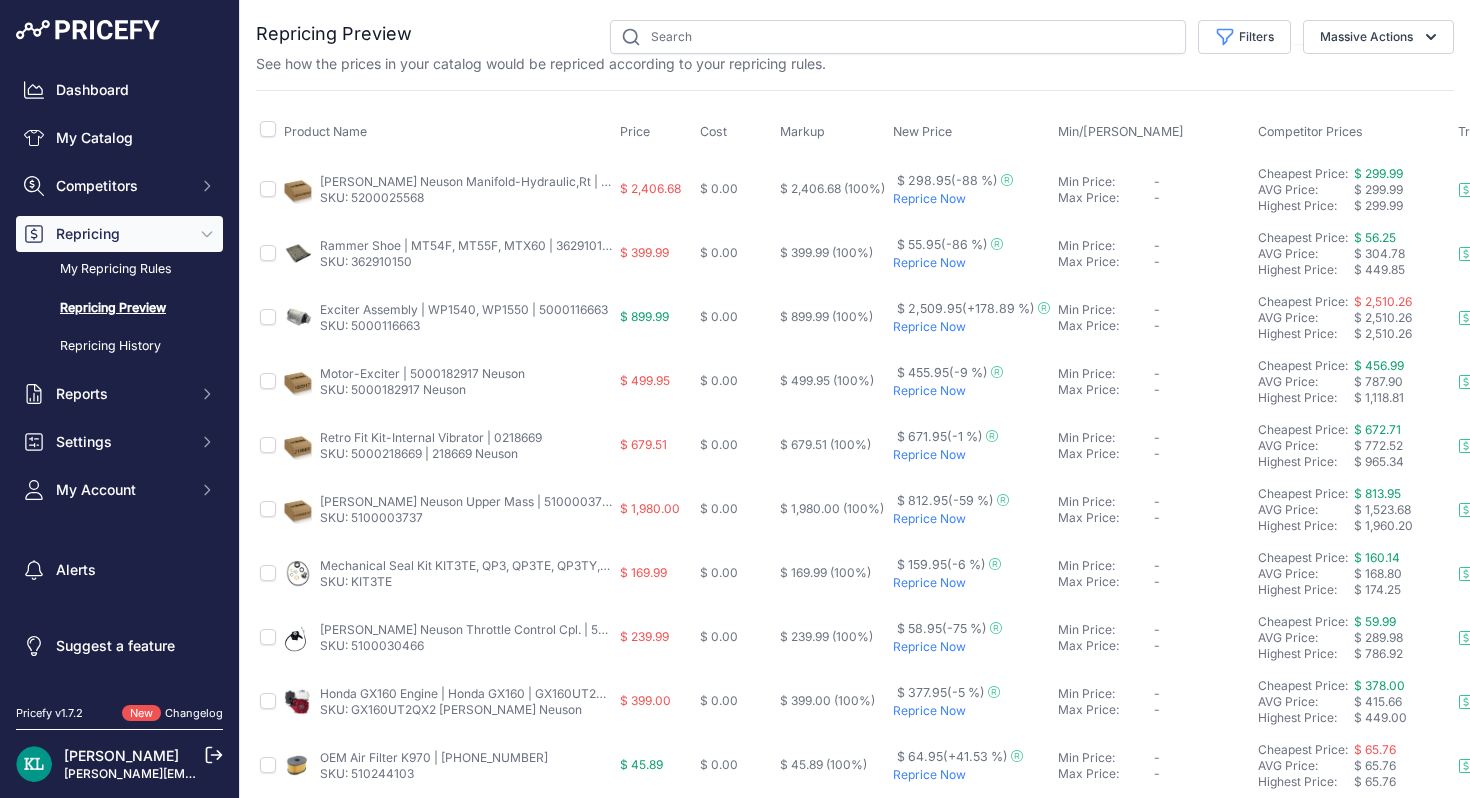 scroll, scrollTop: 0, scrollLeft: 0, axis: both 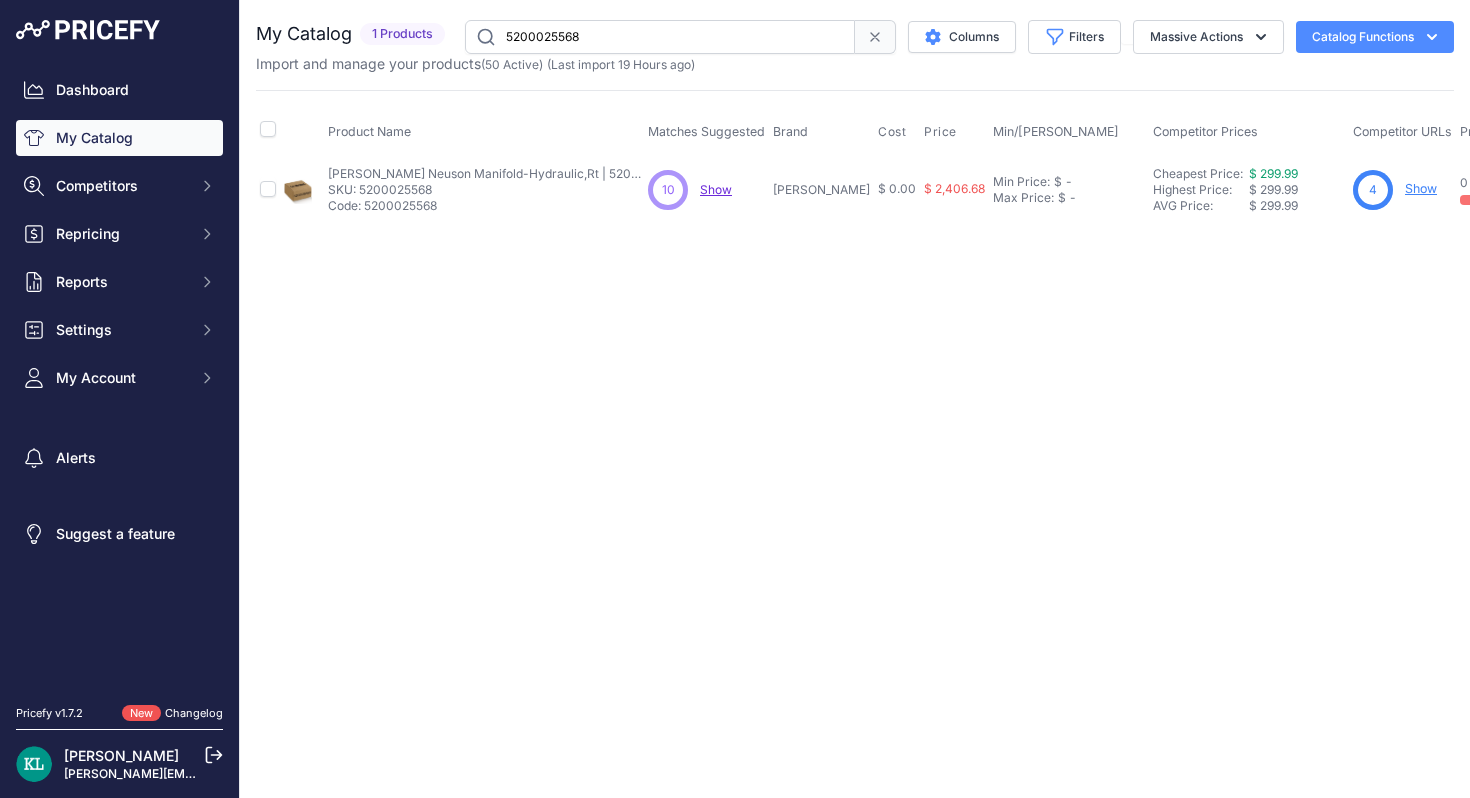 click on "Show" at bounding box center [716, 189] 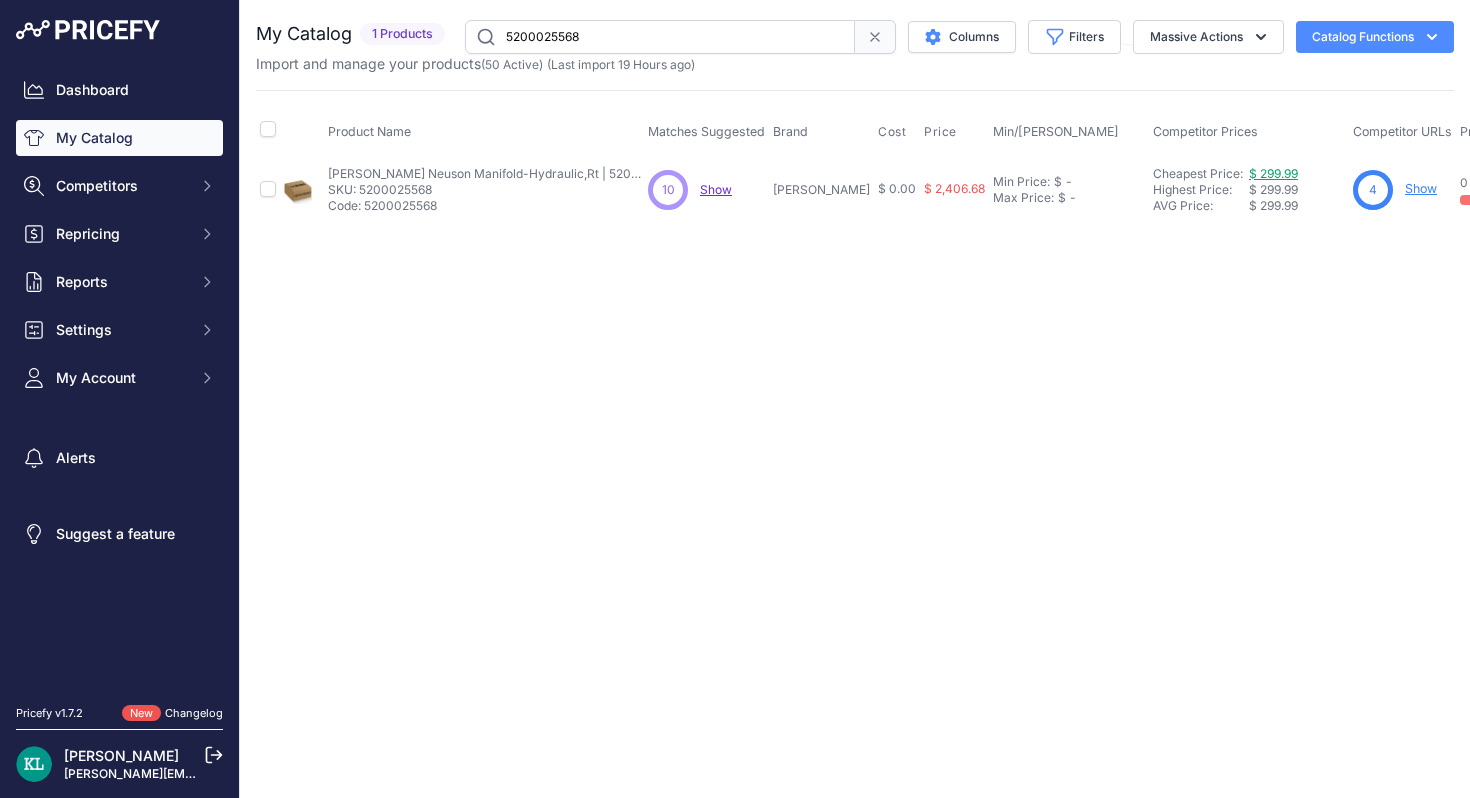 click on "$
299.99" at bounding box center [1273, 173] 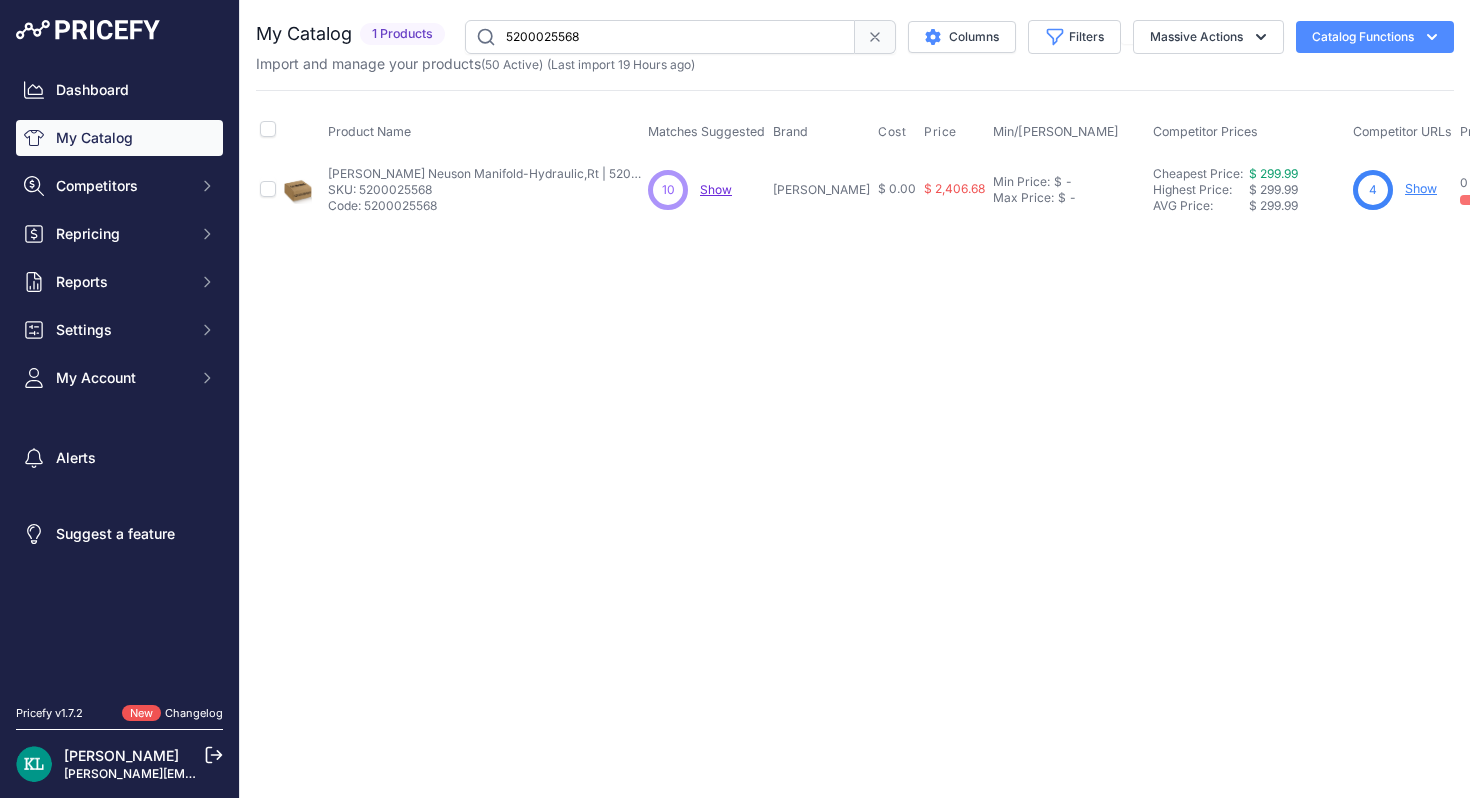 scroll, scrollTop: 0, scrollLeft: 1, axis: horizontal 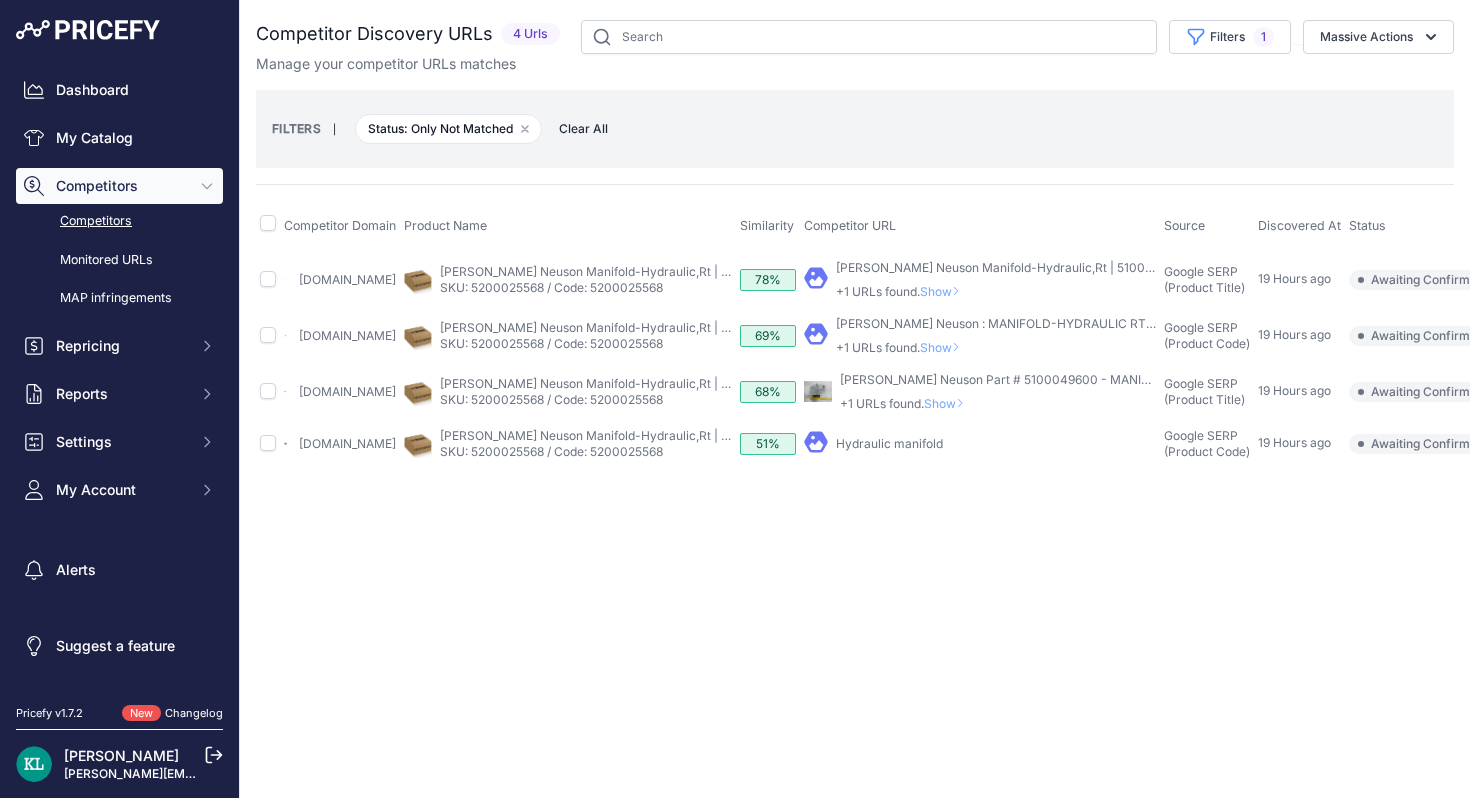 click on "Status:
Only Not Matched
Remove filter option" at bounding box center [448, 129] 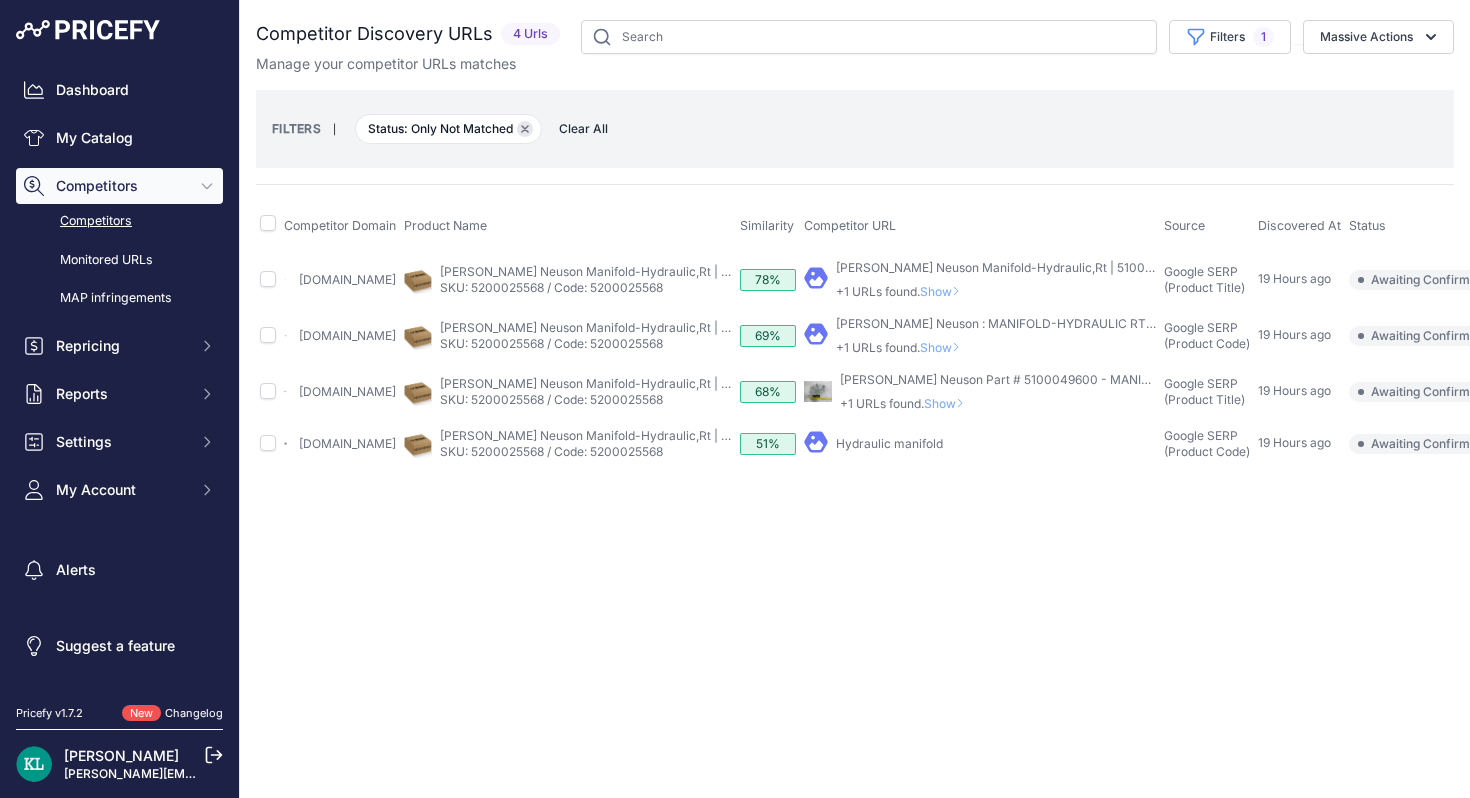 click on "Remove filter option" at bounding box center [525, 129] 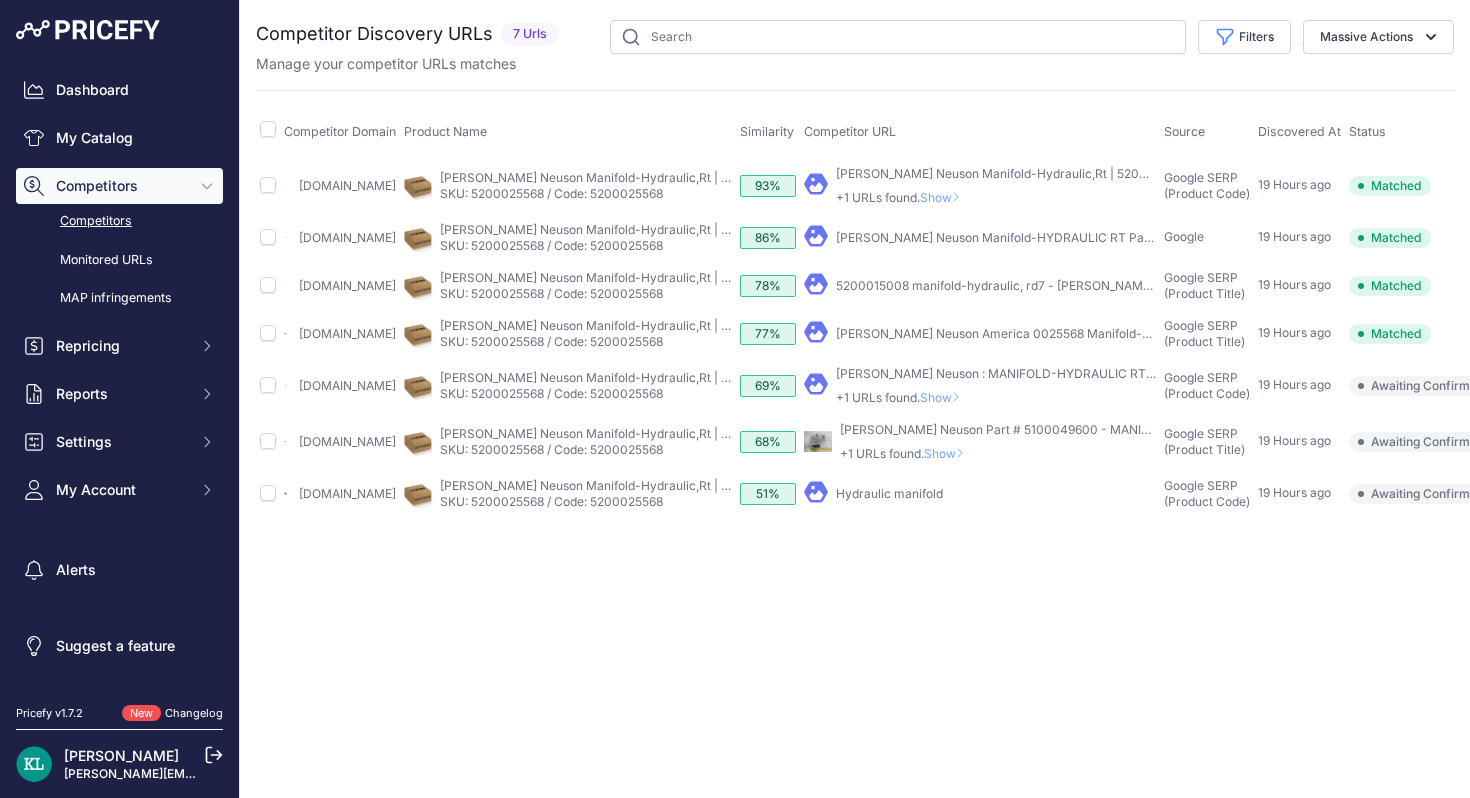 scroll, scrollTop: 0, scrollLeft: 136, axis: horizontal 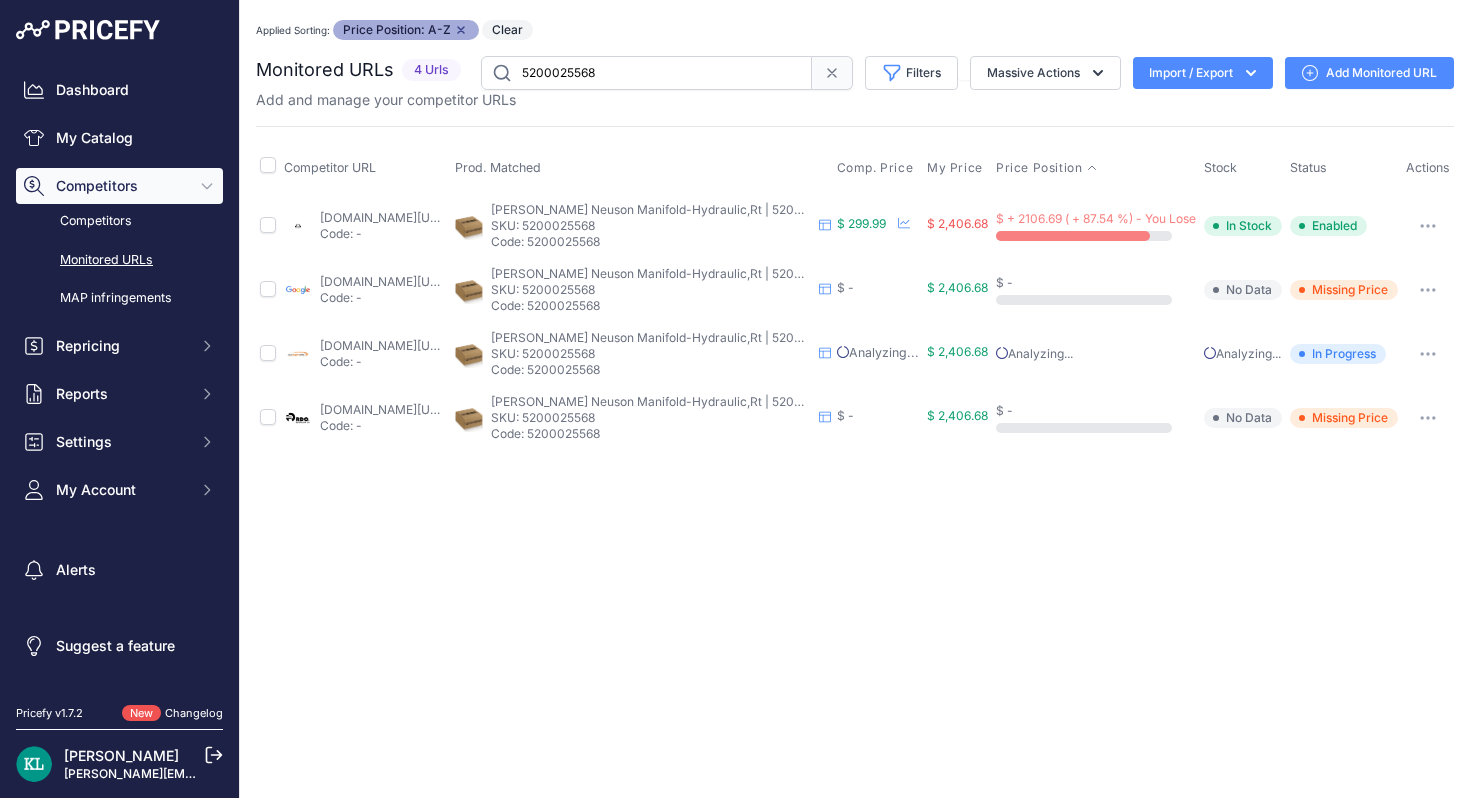 click on "made-in-usa-parts.com/product/wacker-neuson-manifold-hydraulicrt-5200025568/?prirule_jdsnikfkfjsd=9241" at bounding box center (384, 217) 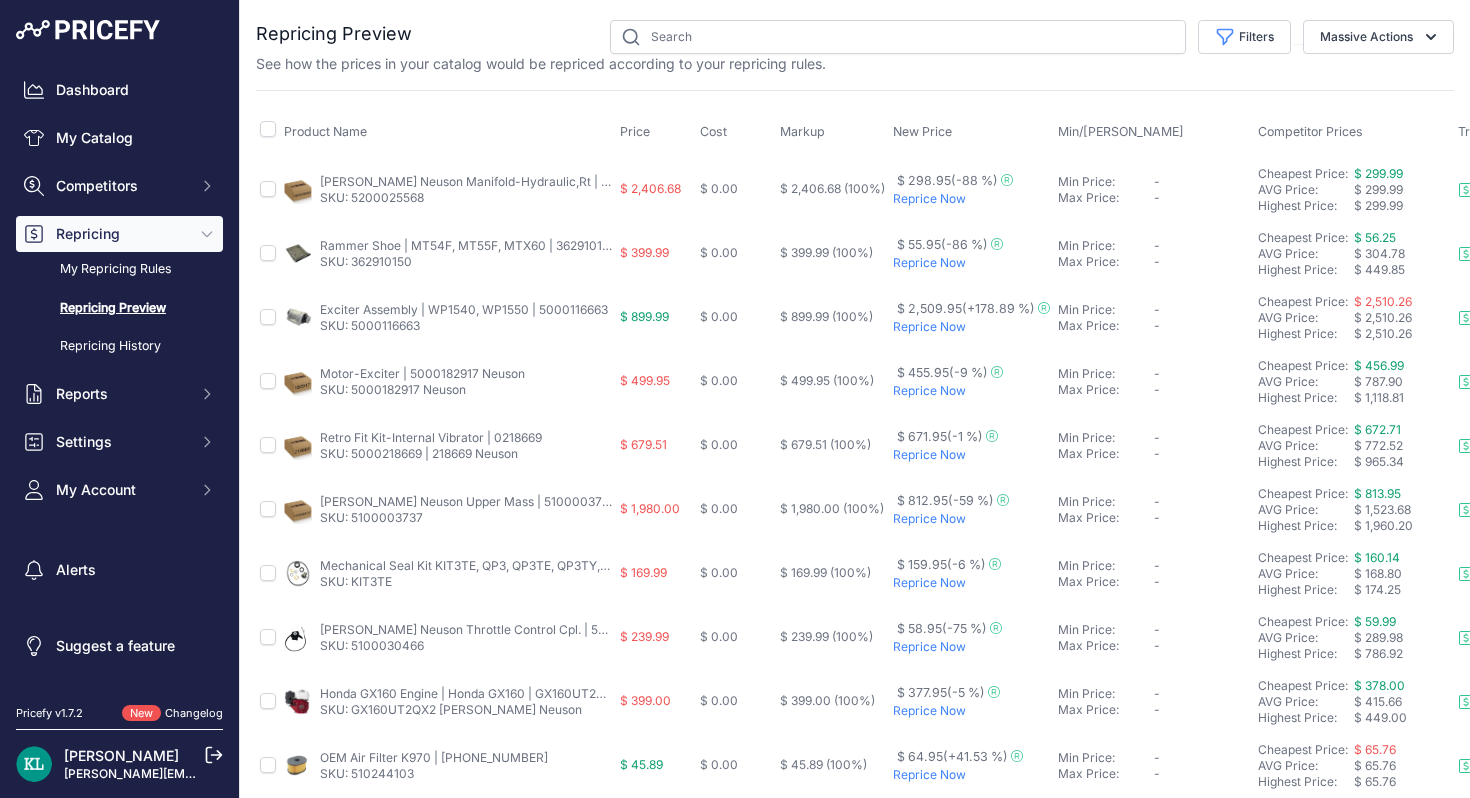 scroll, scrollTop: 0, scrollLeft: 0, axis: both 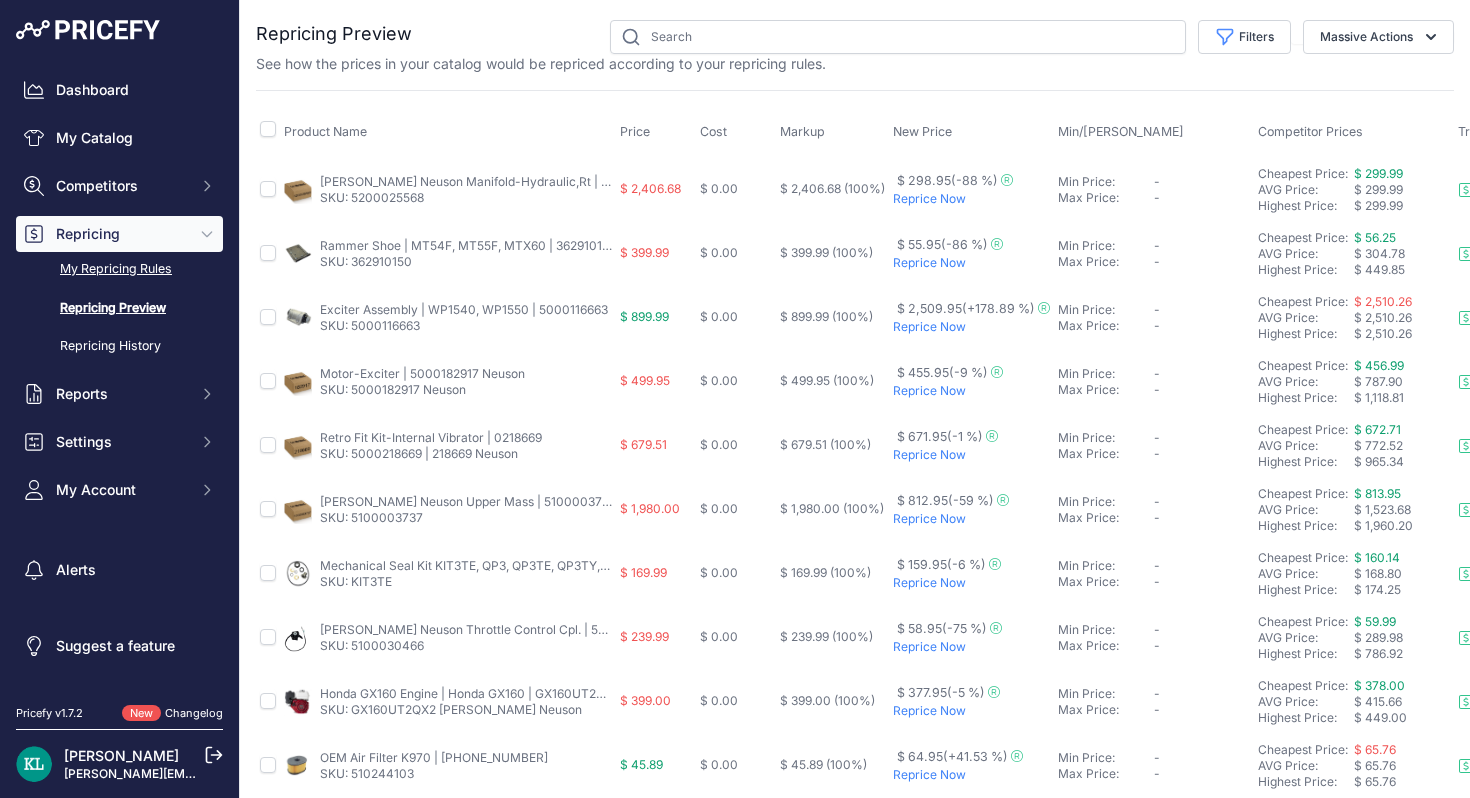 click on "My Repricing Rules" at bounding box center (119, 269) 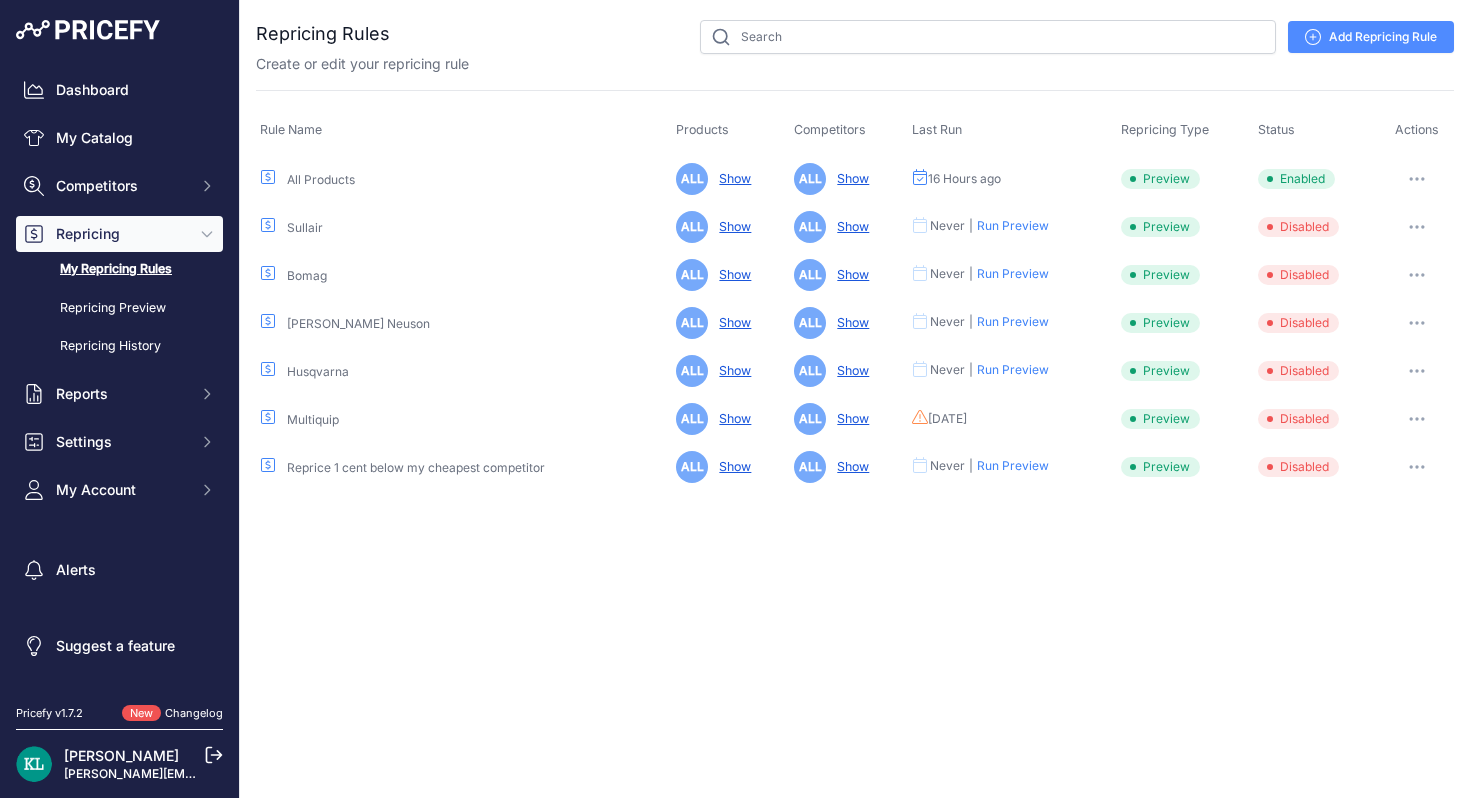 scroll, scrollTop: 0, scrollLeft: 0, axis: both 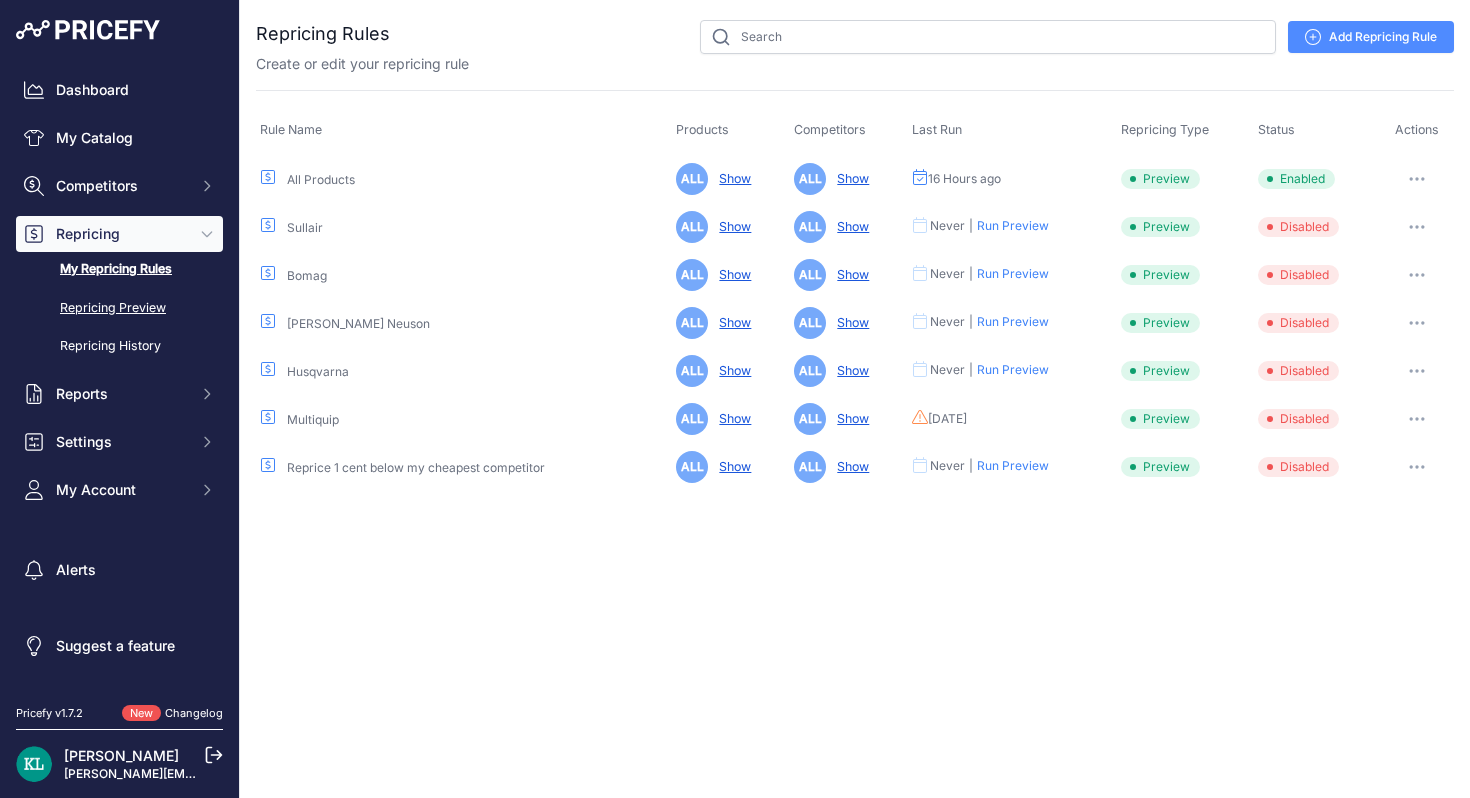 click on "Repricing Preview" at bounding box center [119, 308] 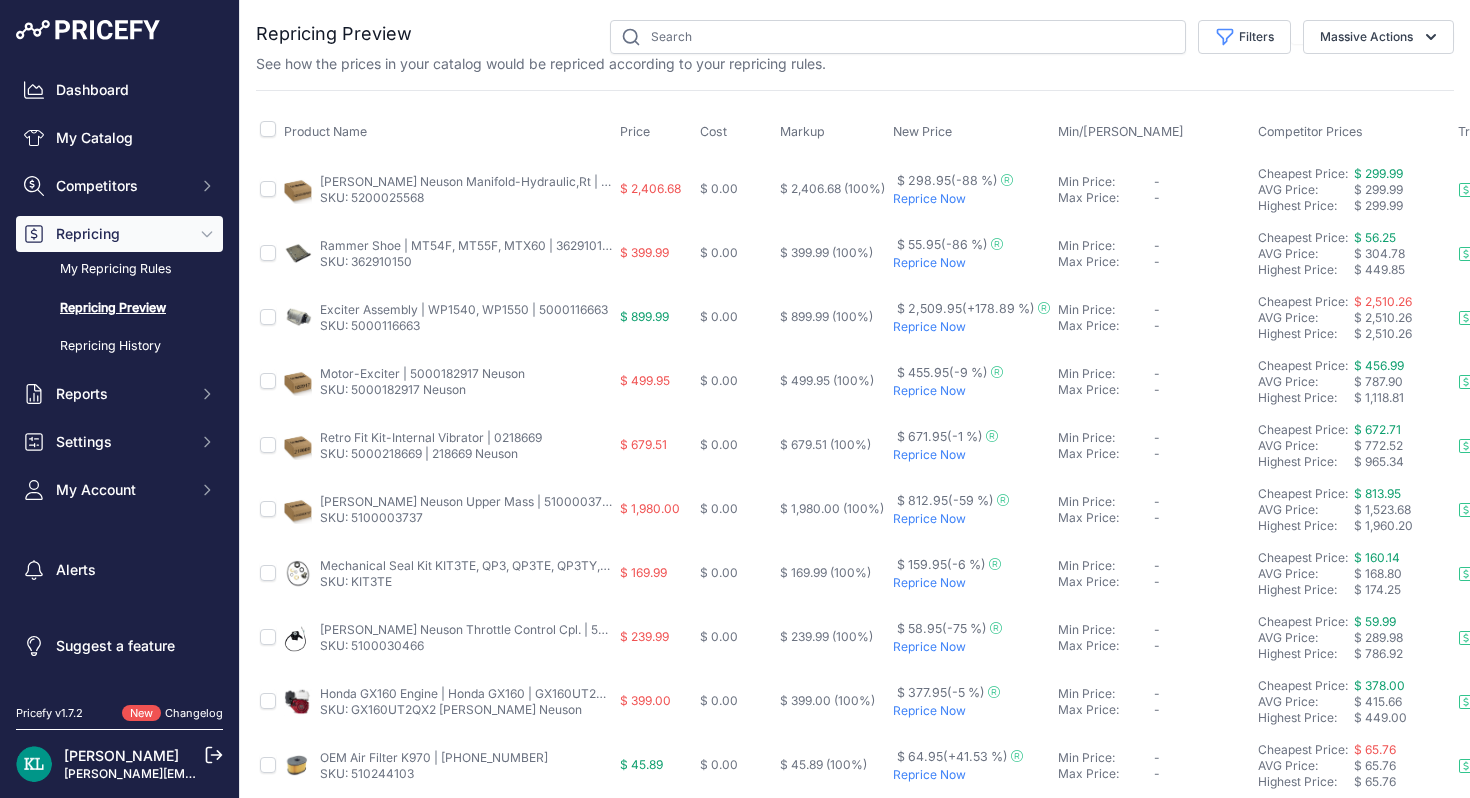 scroll, scrollTop: 0, scrollLeft: 0, axis: both 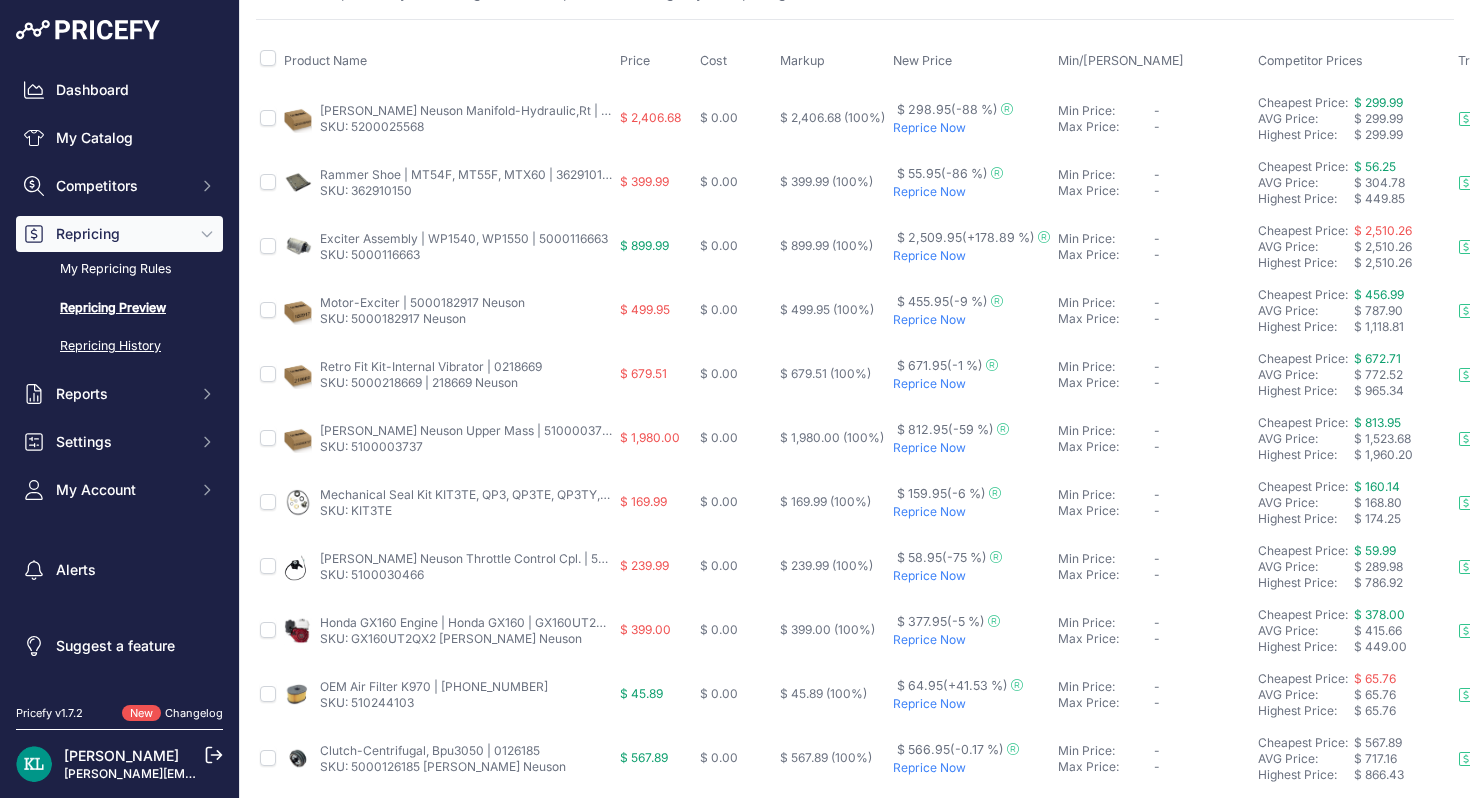 click on "Repricing History" at bounding box center (119, 346) 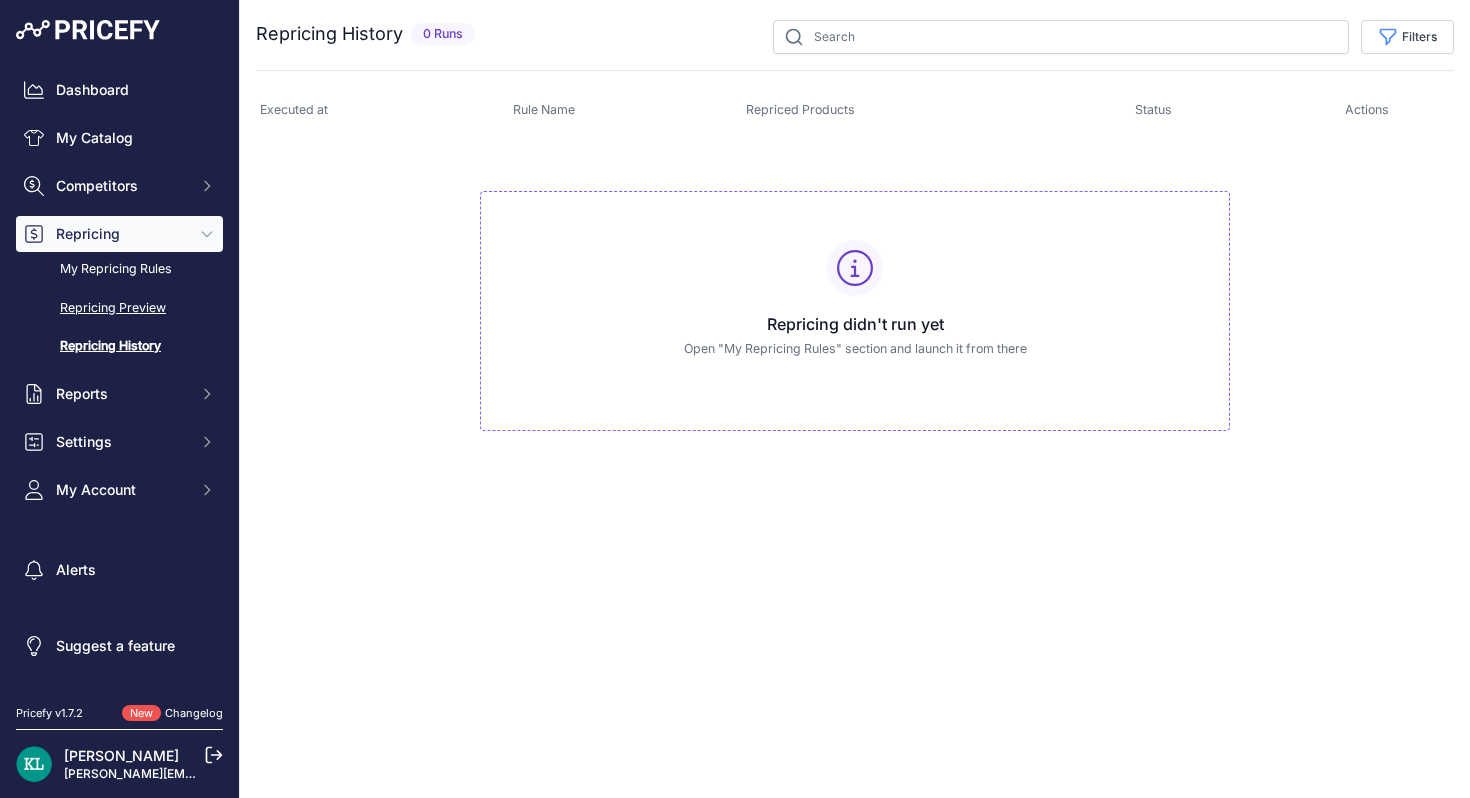 scroll, scrollTop: 0, scrollLeft: 0, axis: both 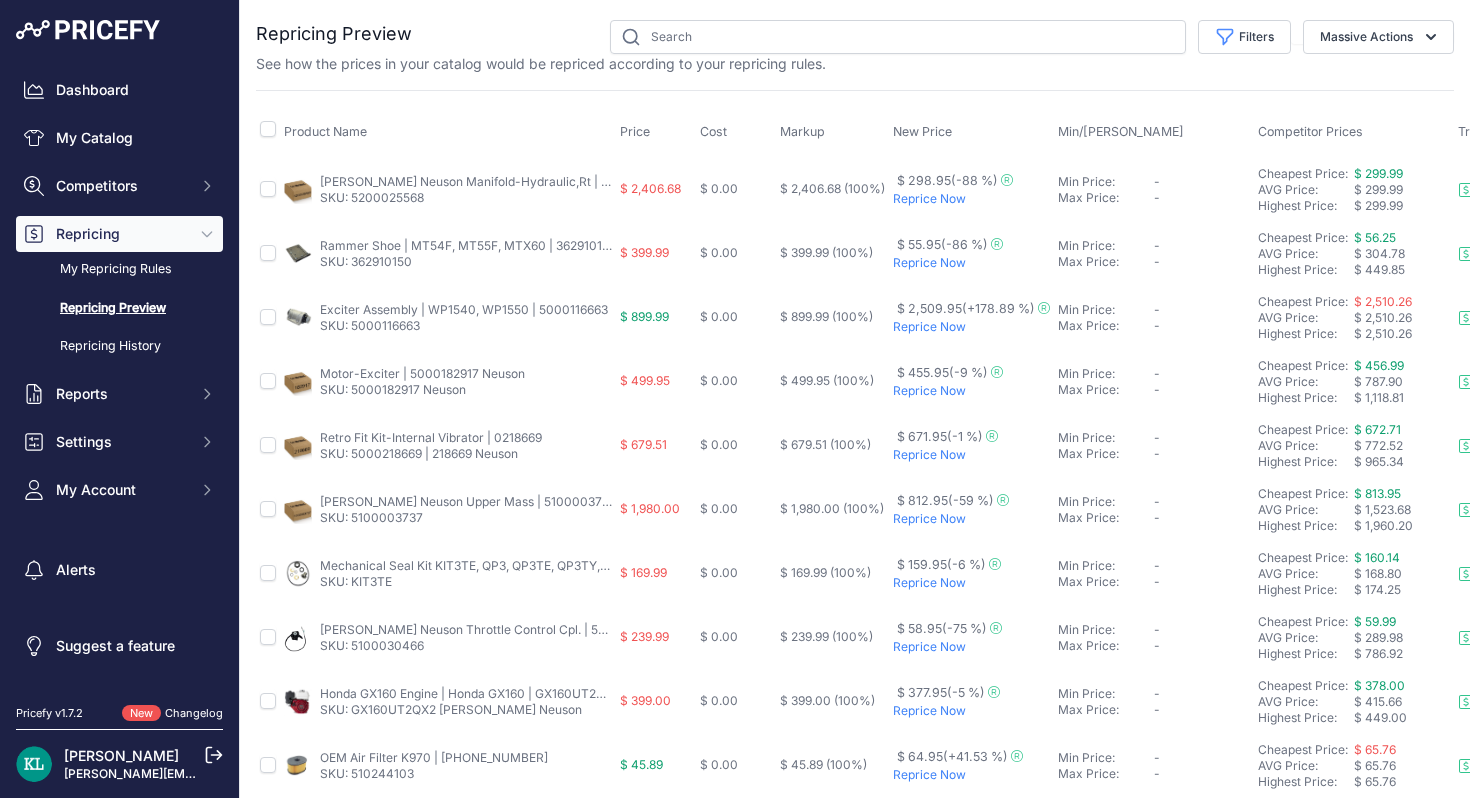 click on "Repricing Preview" at bounding box center [119, 308] 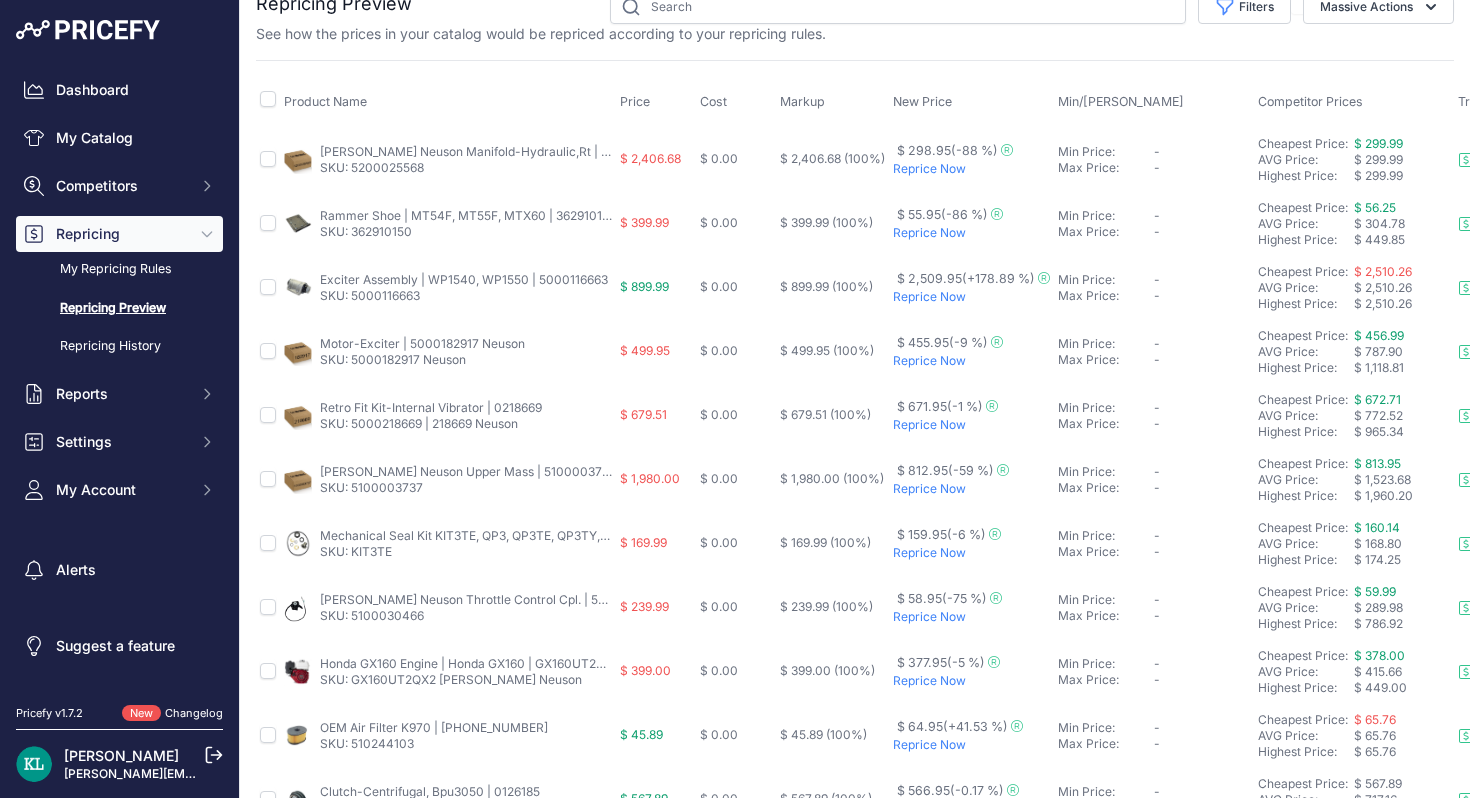 scroll, scrollTop: 31, scrollLeft: 0, axis: vertical 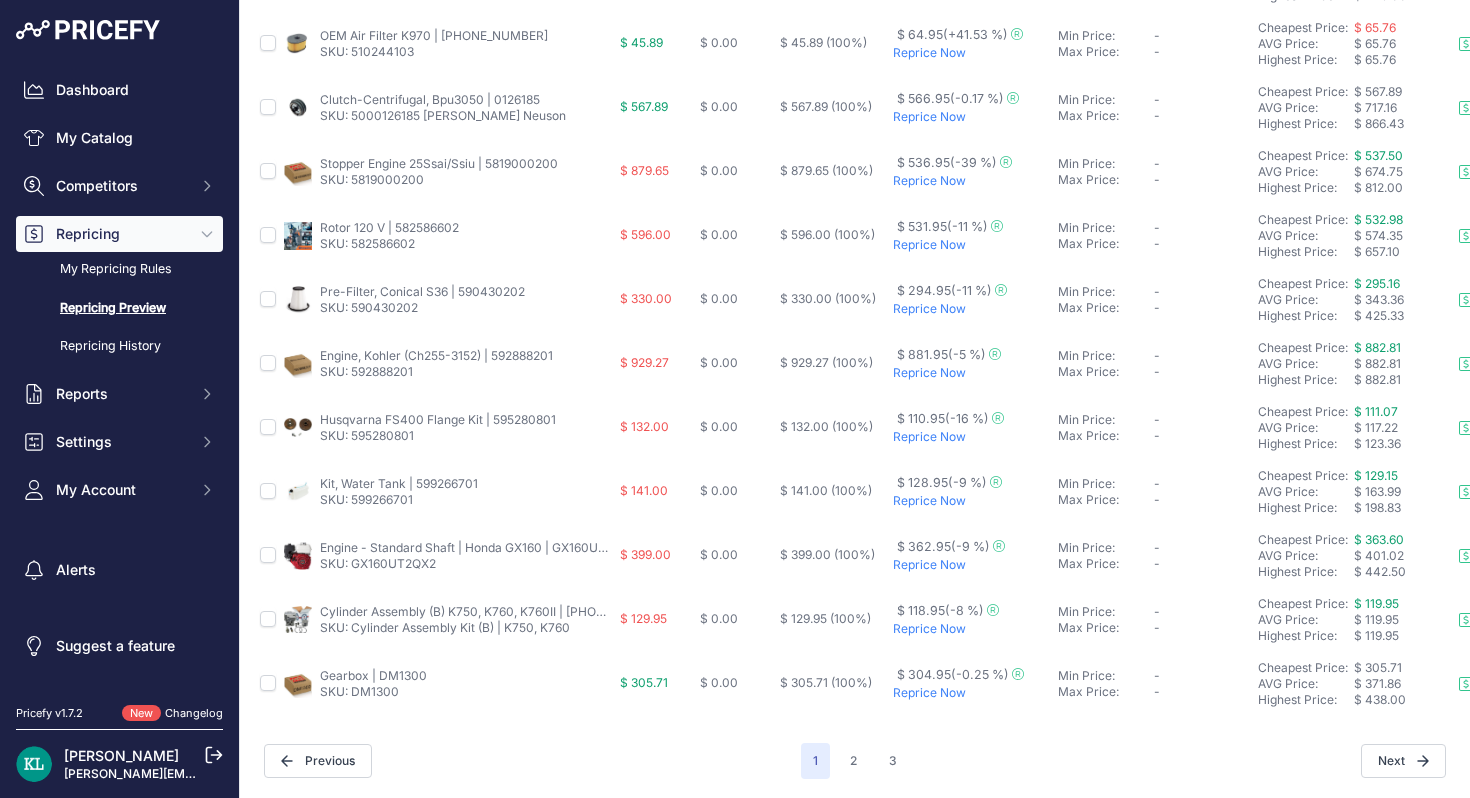 click on "SKU: Cylinder Assembly Kit (B) | K750, K760" at bounding box center (445, 627) 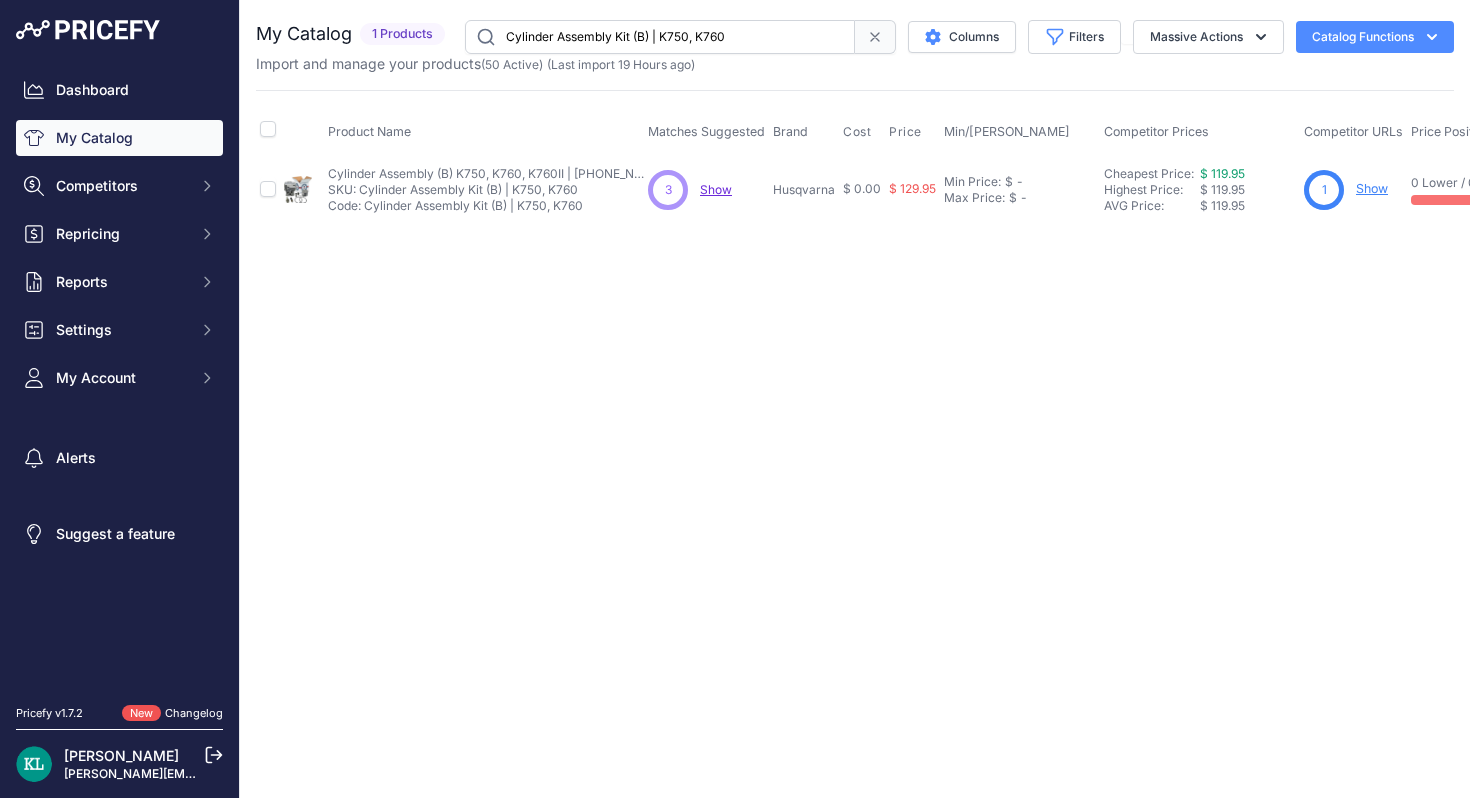 scroll, scrollTop: 0, scrollLeft: 0, axis: both 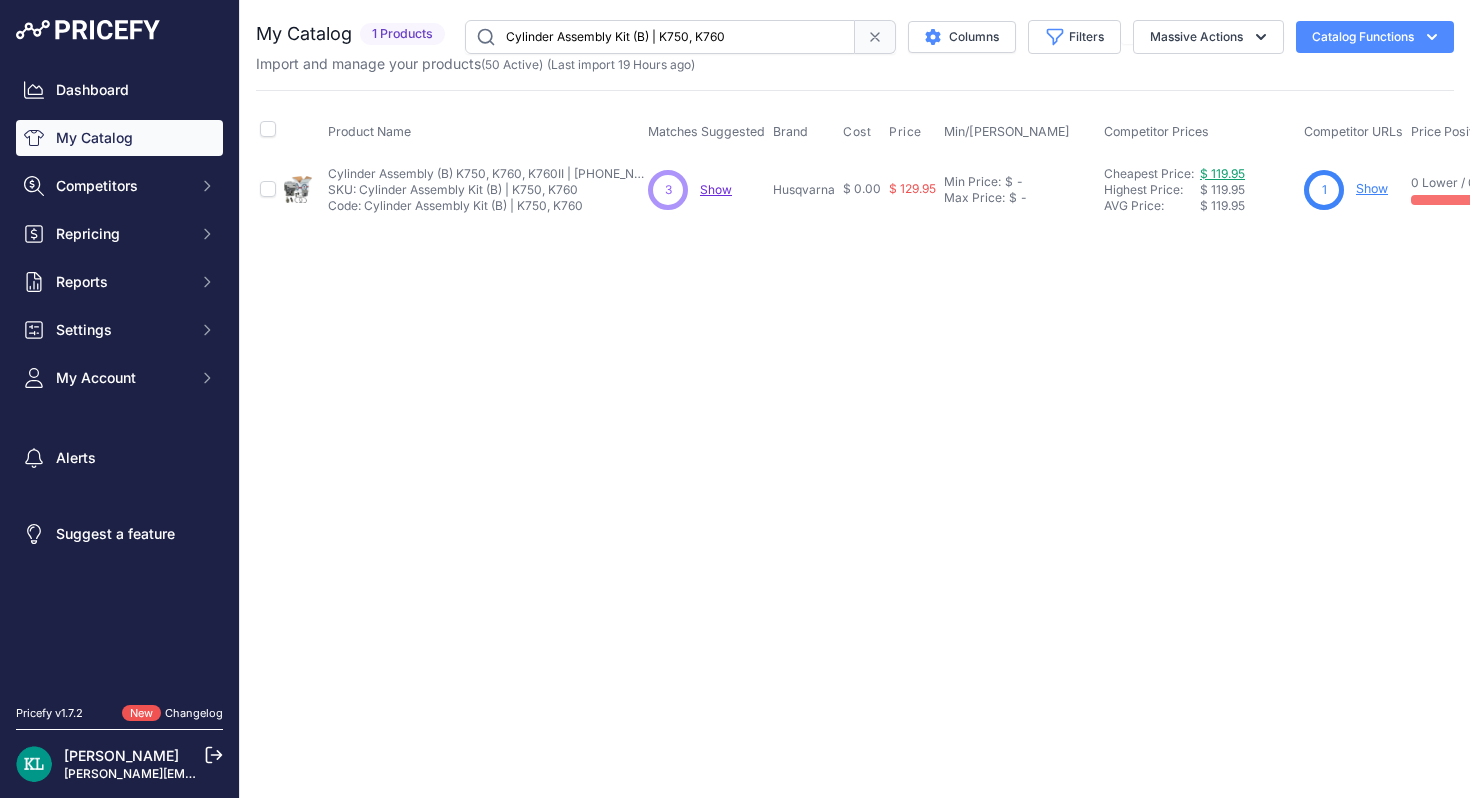 click on "$
119.95" at bounding box center [1222, 173] 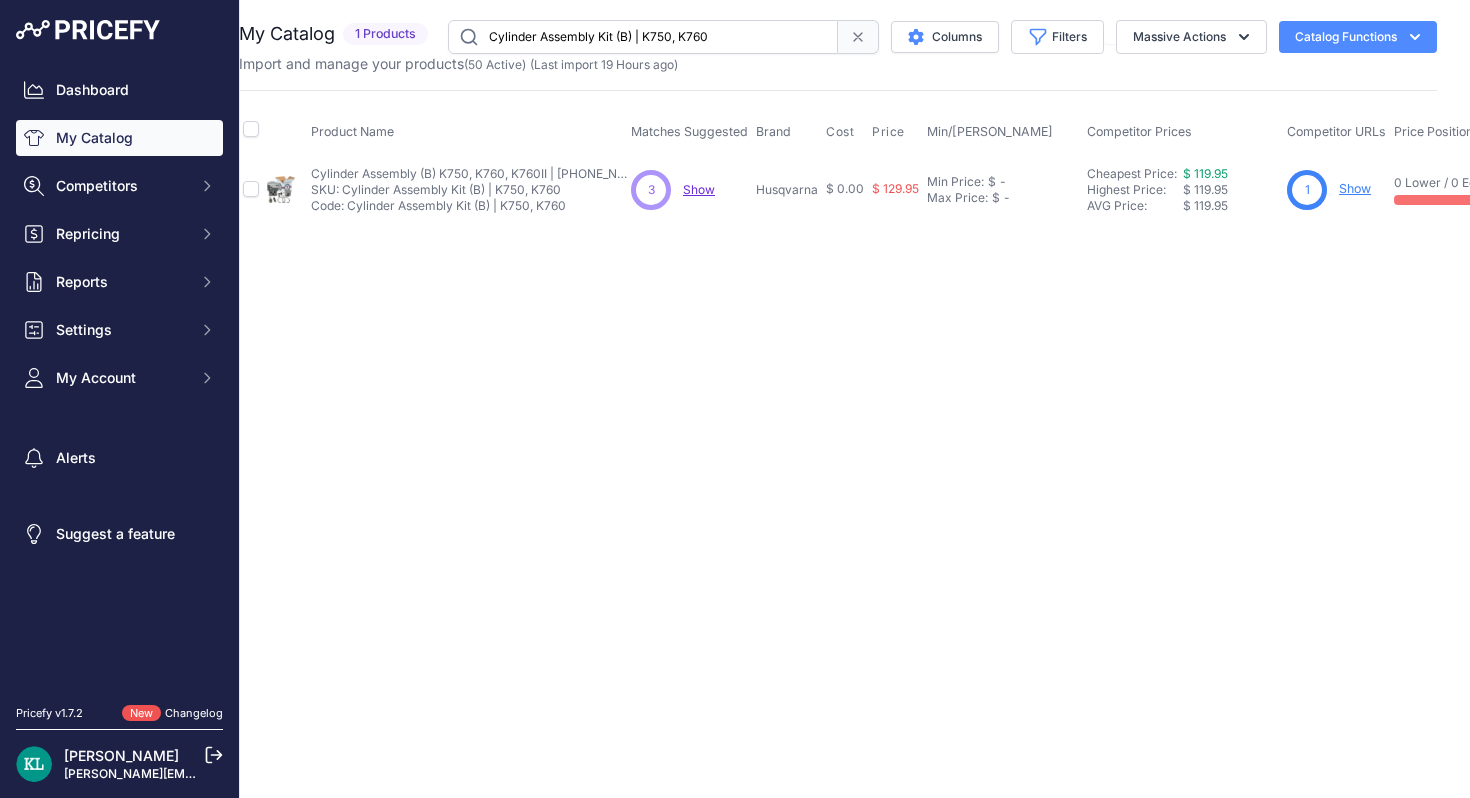 scroll, scrollTop: 0, scrollLeft: 15, axis: horizontal 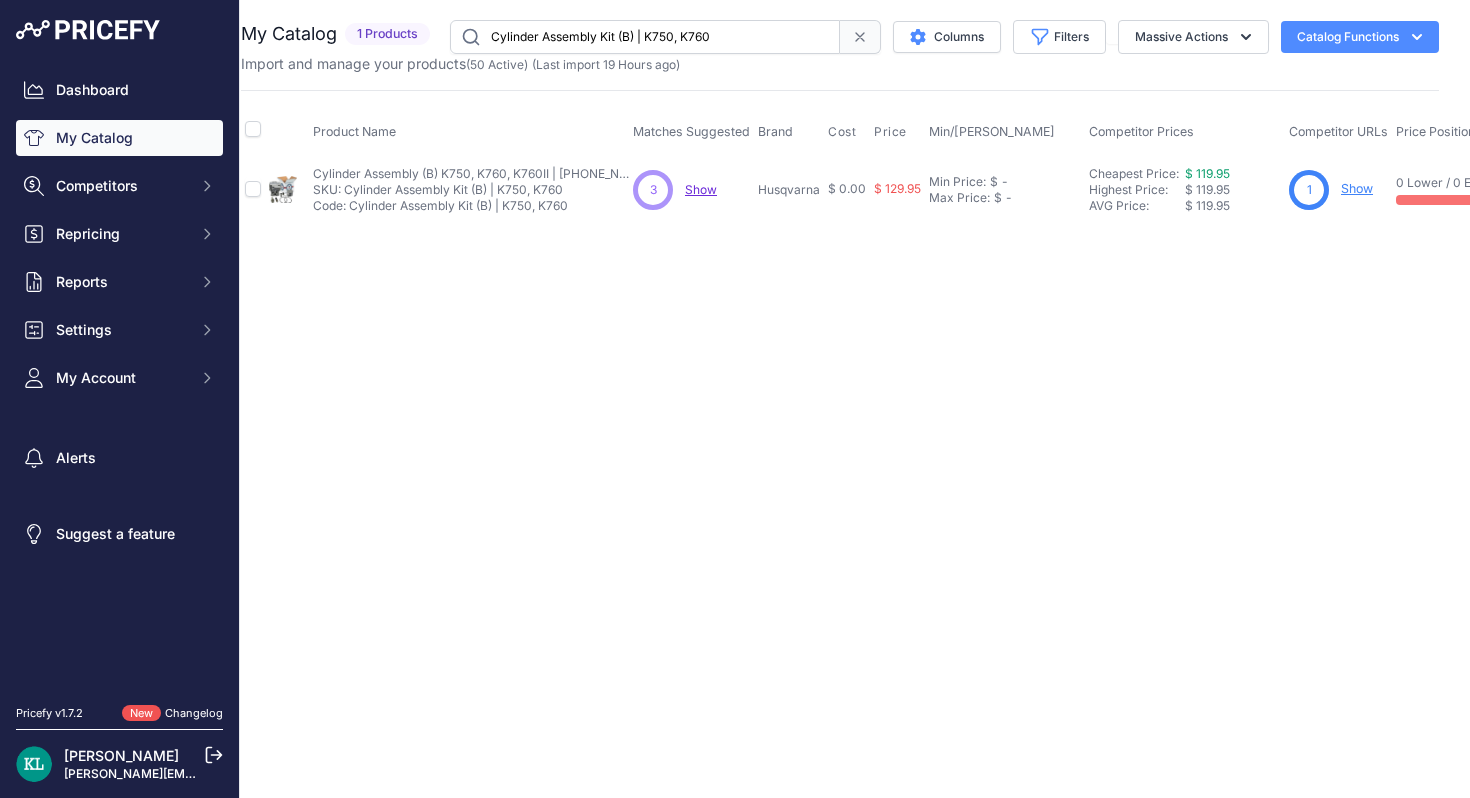 click on "SKU: Cylinder Assembly Kit (B) | K750, K760" at bounding box center [473, 190] 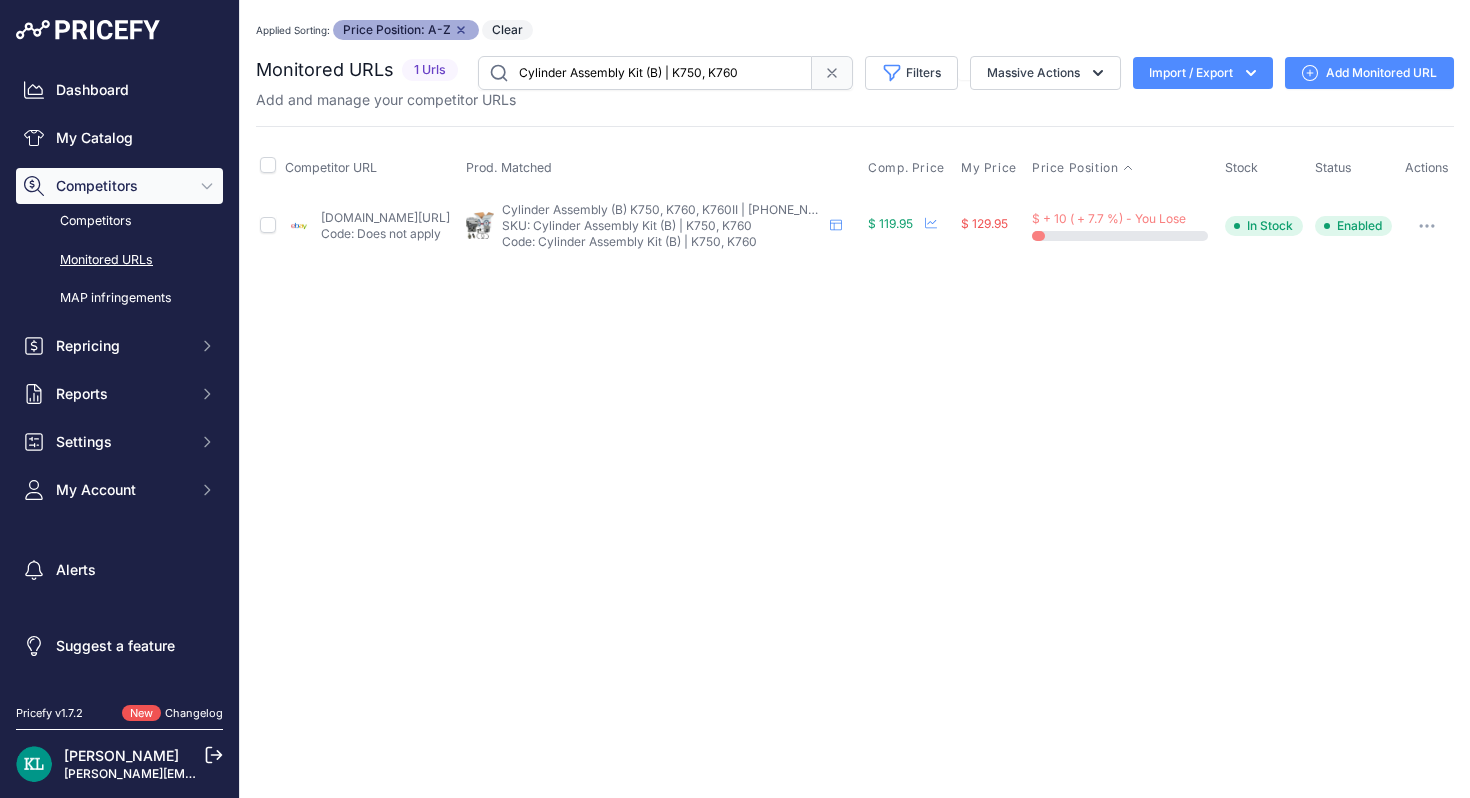 scroll, scrollTop: 0, scrollLeft: 0, axis: both 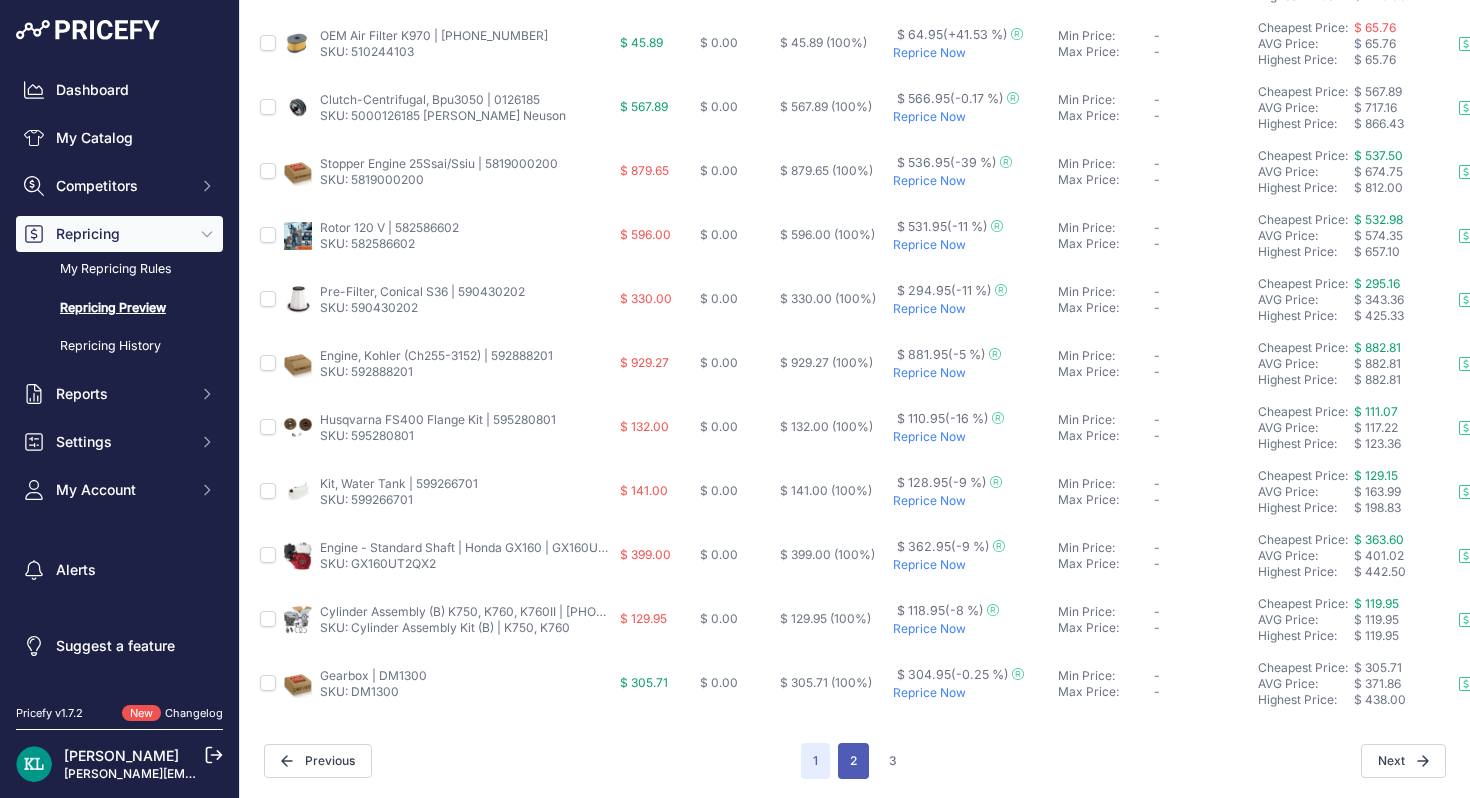 click on "2" at bounding box center [853, 761] 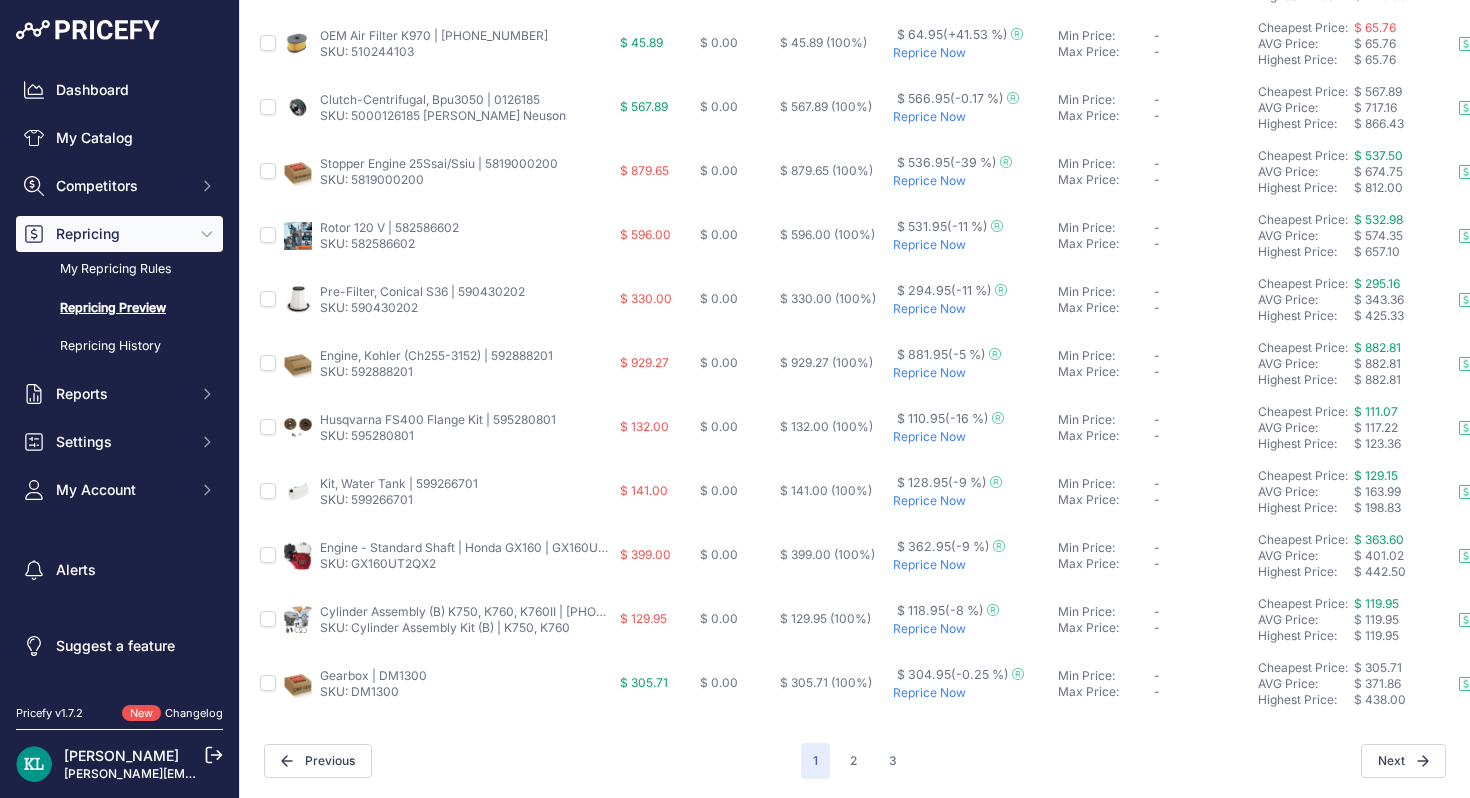 scroll, scrollTop: 772, scrollLeft: 0, axis: vertical 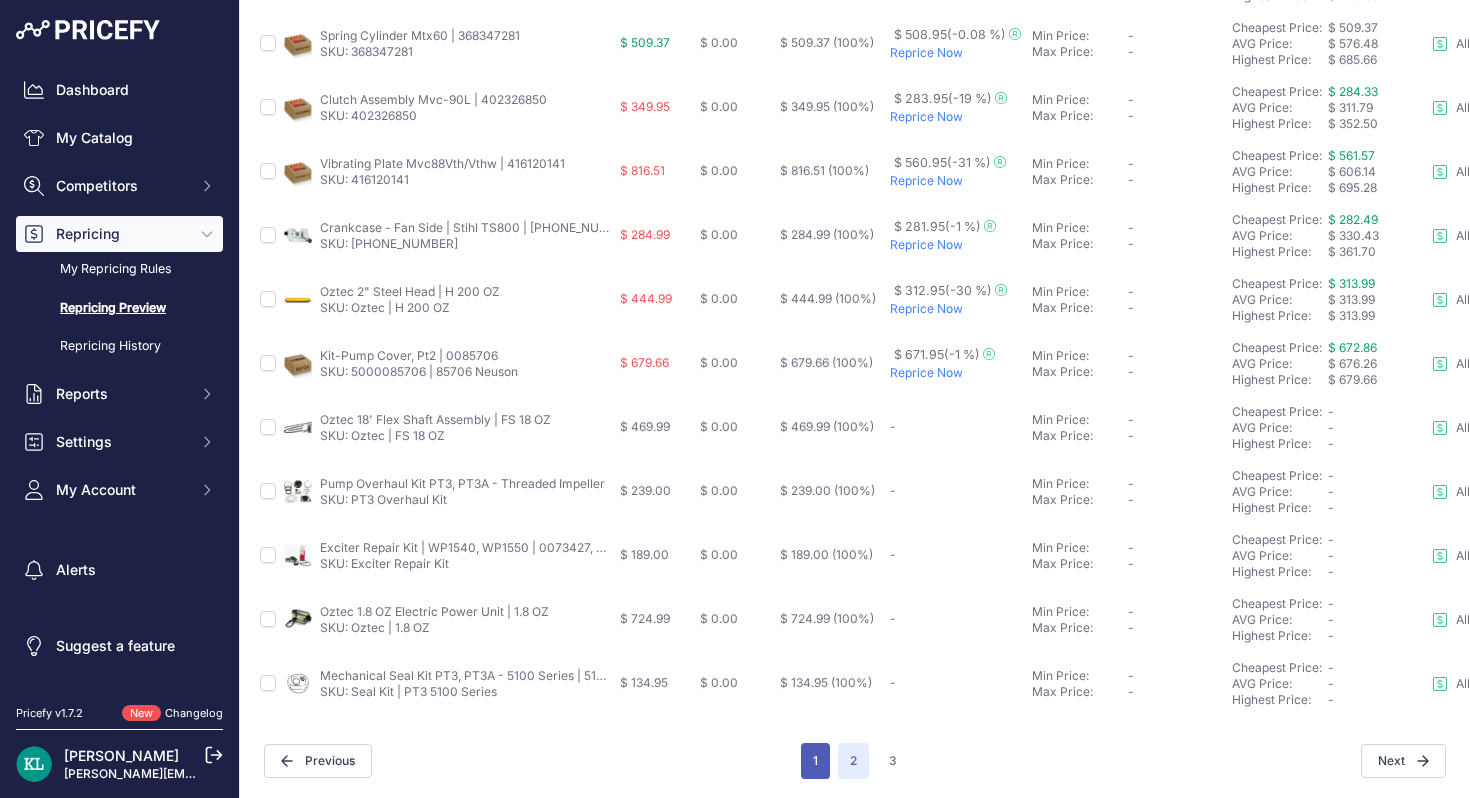 click on "1" at bounding box center (815, 761) 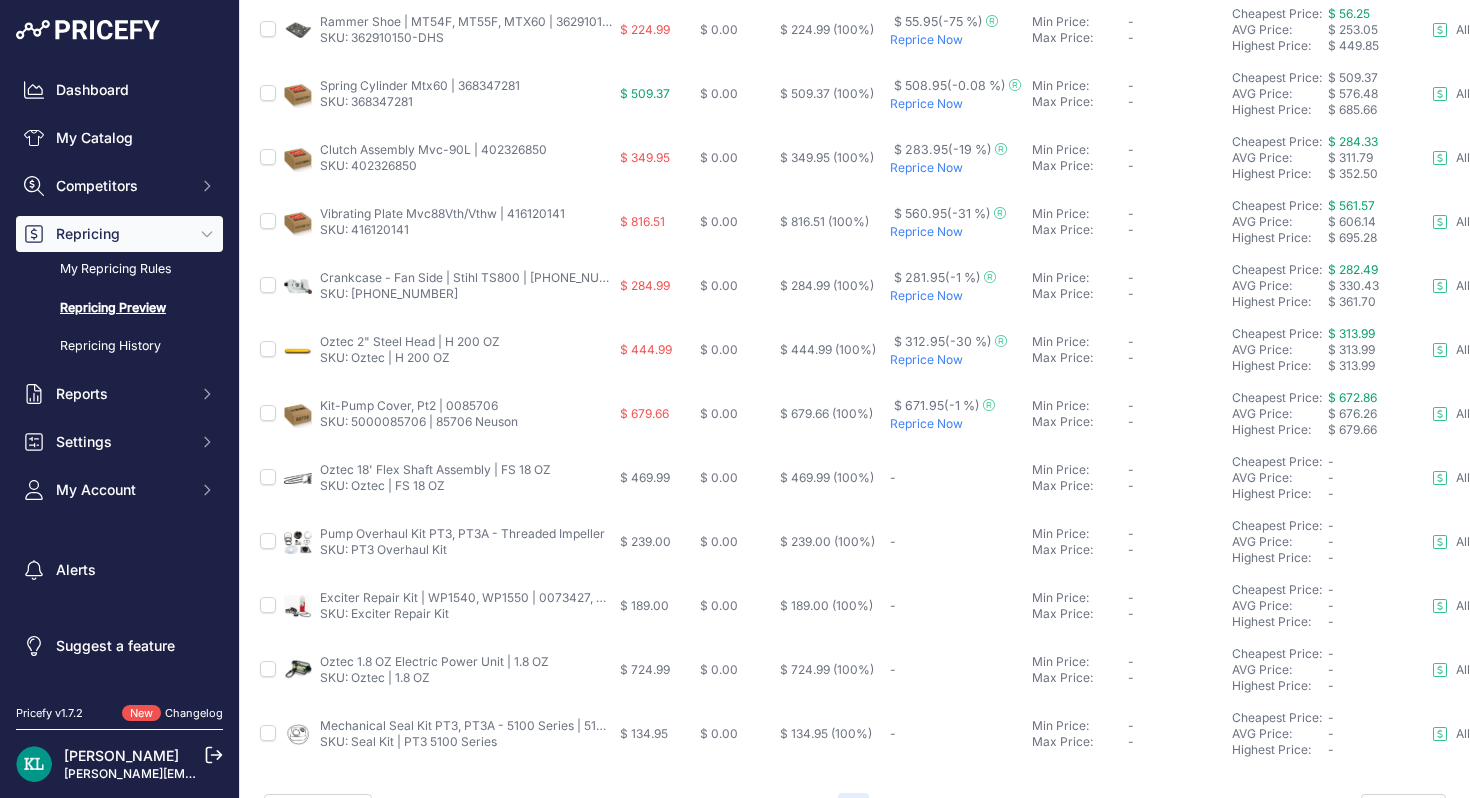 scroll, scrollTop: 772, scrollLeft: 0, axis: vertical 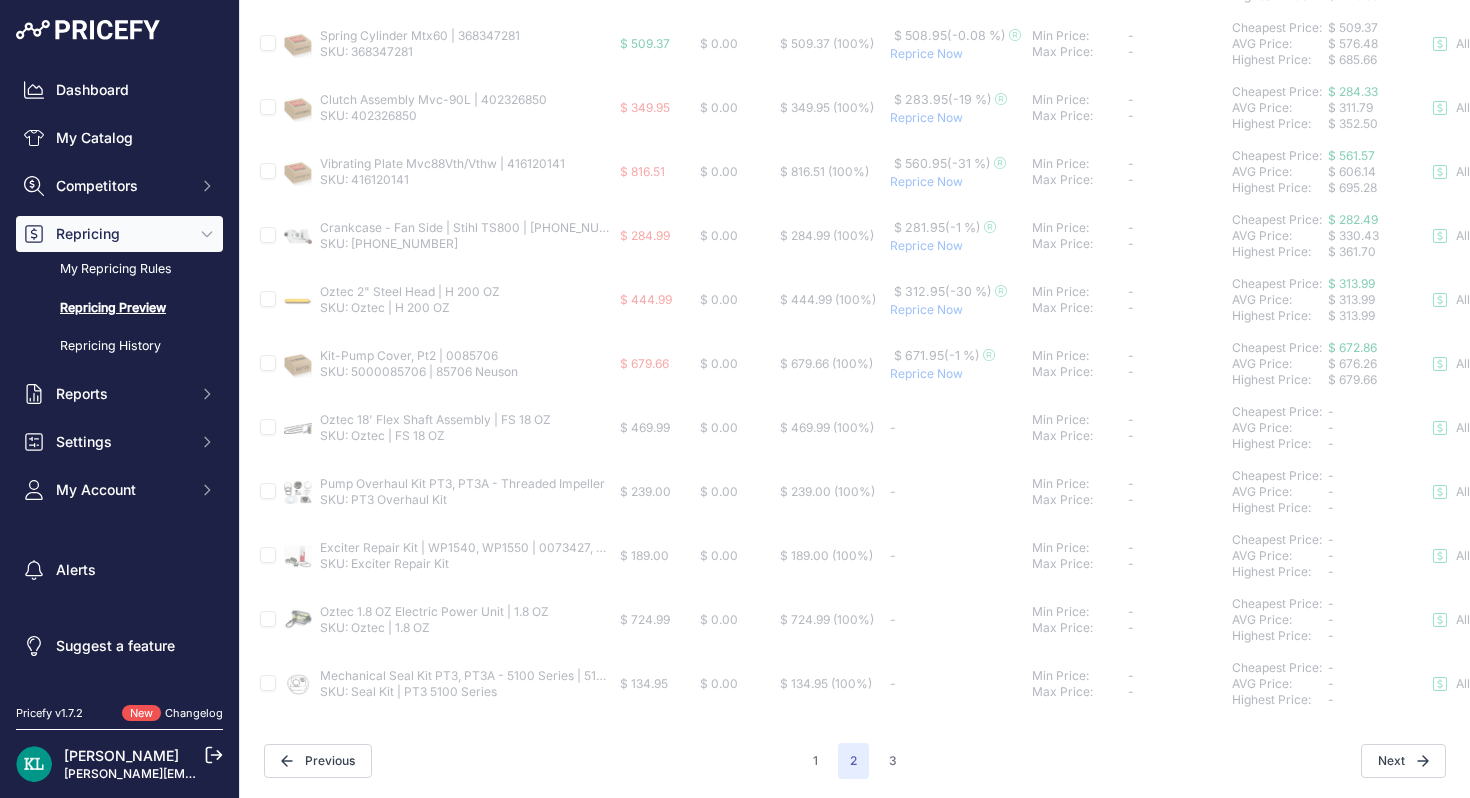 type 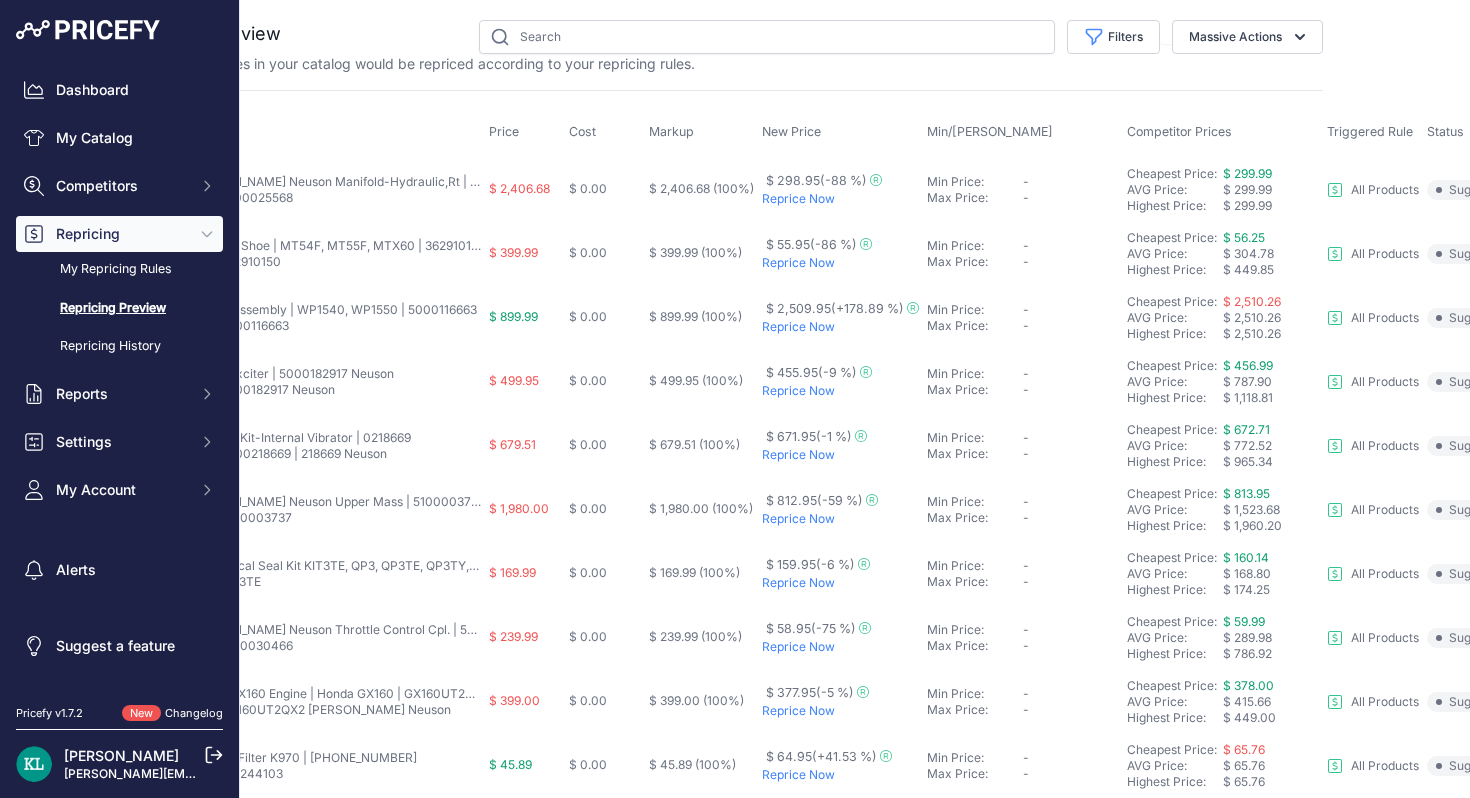 scroll, scrollTop: 0, scrollLeft: 140, axis: horizontal 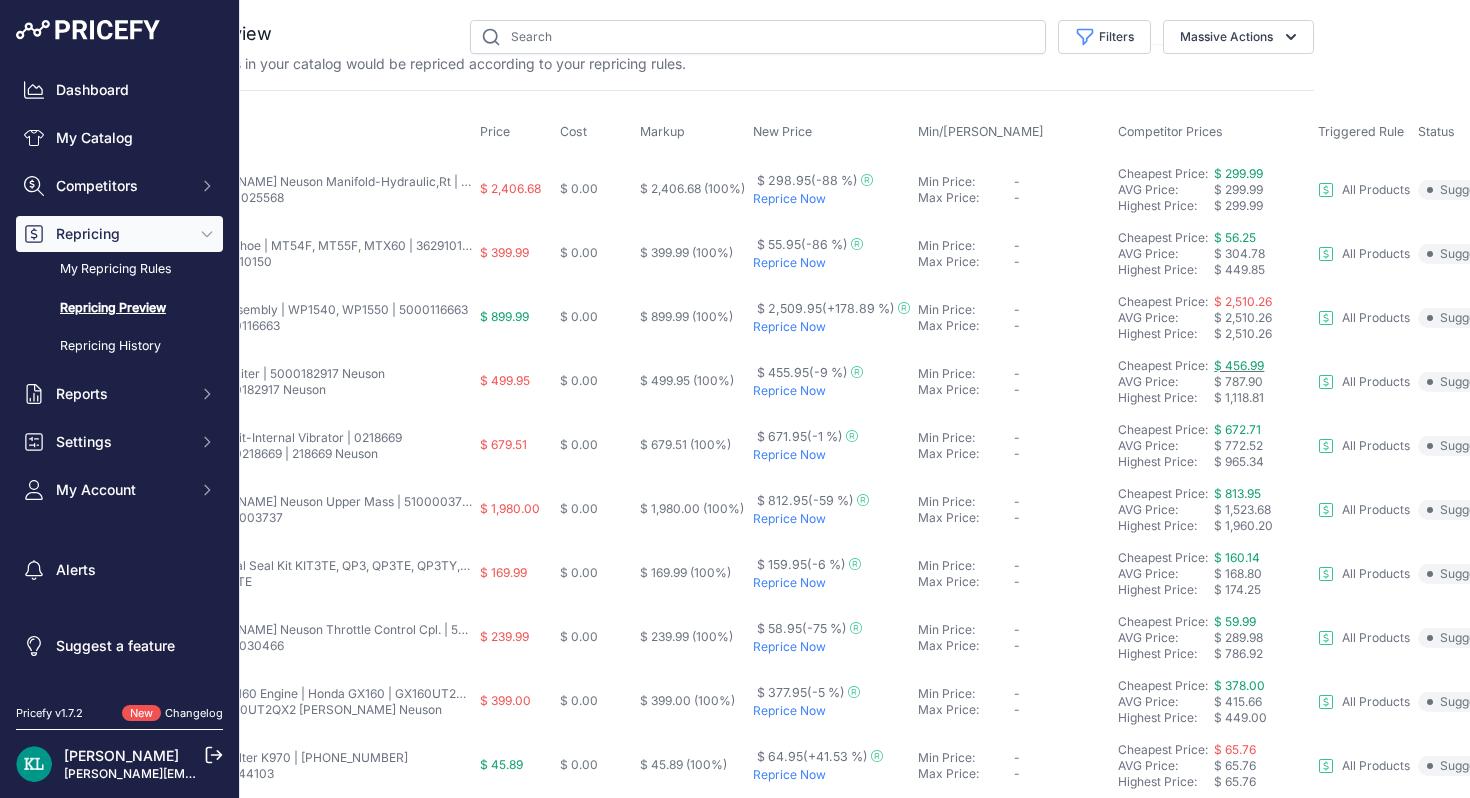 click on "$ 456.99" at bounding box center (1239, 365) 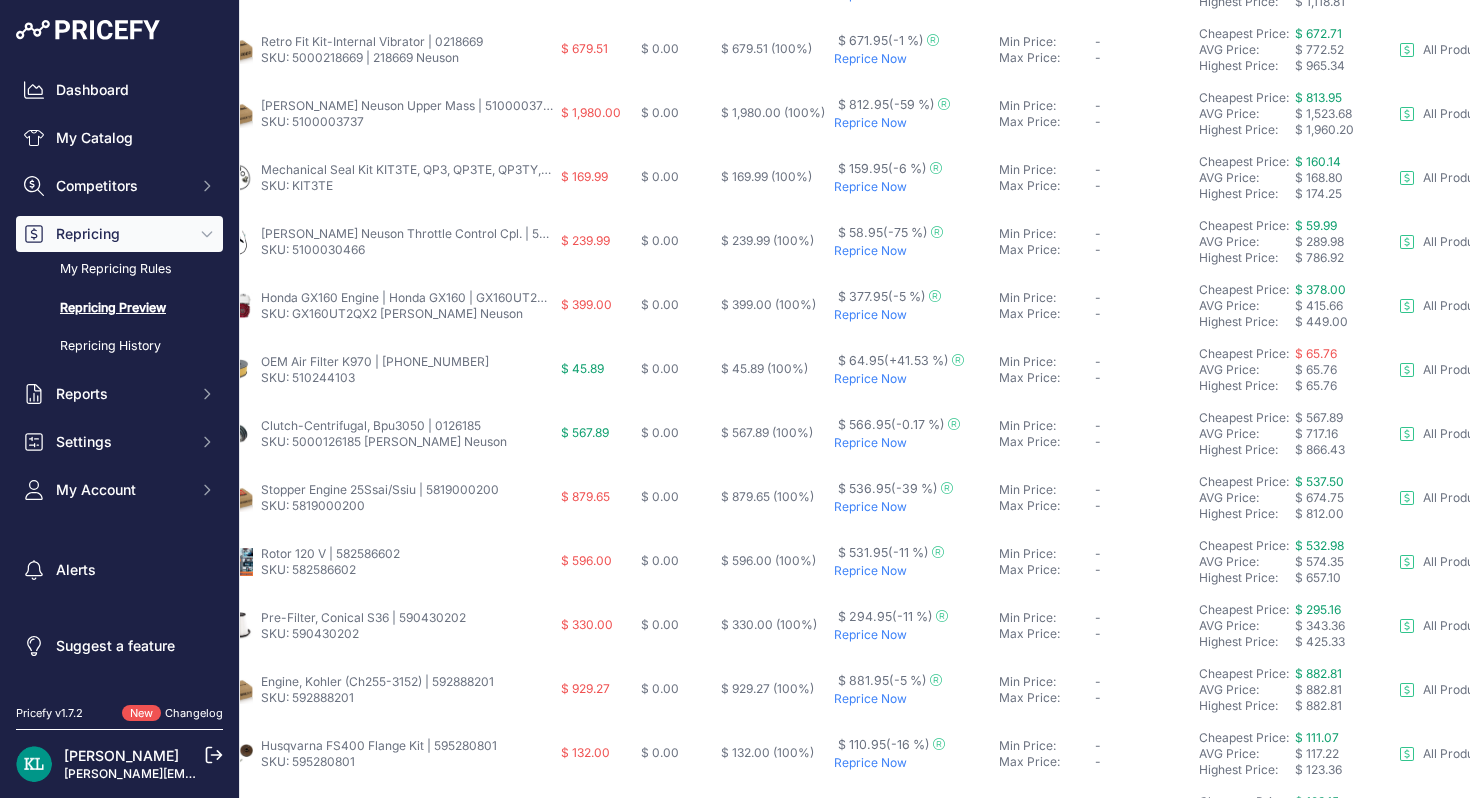 scroll, scrollTop: 396, scrollLeft: 0, axis: vertical 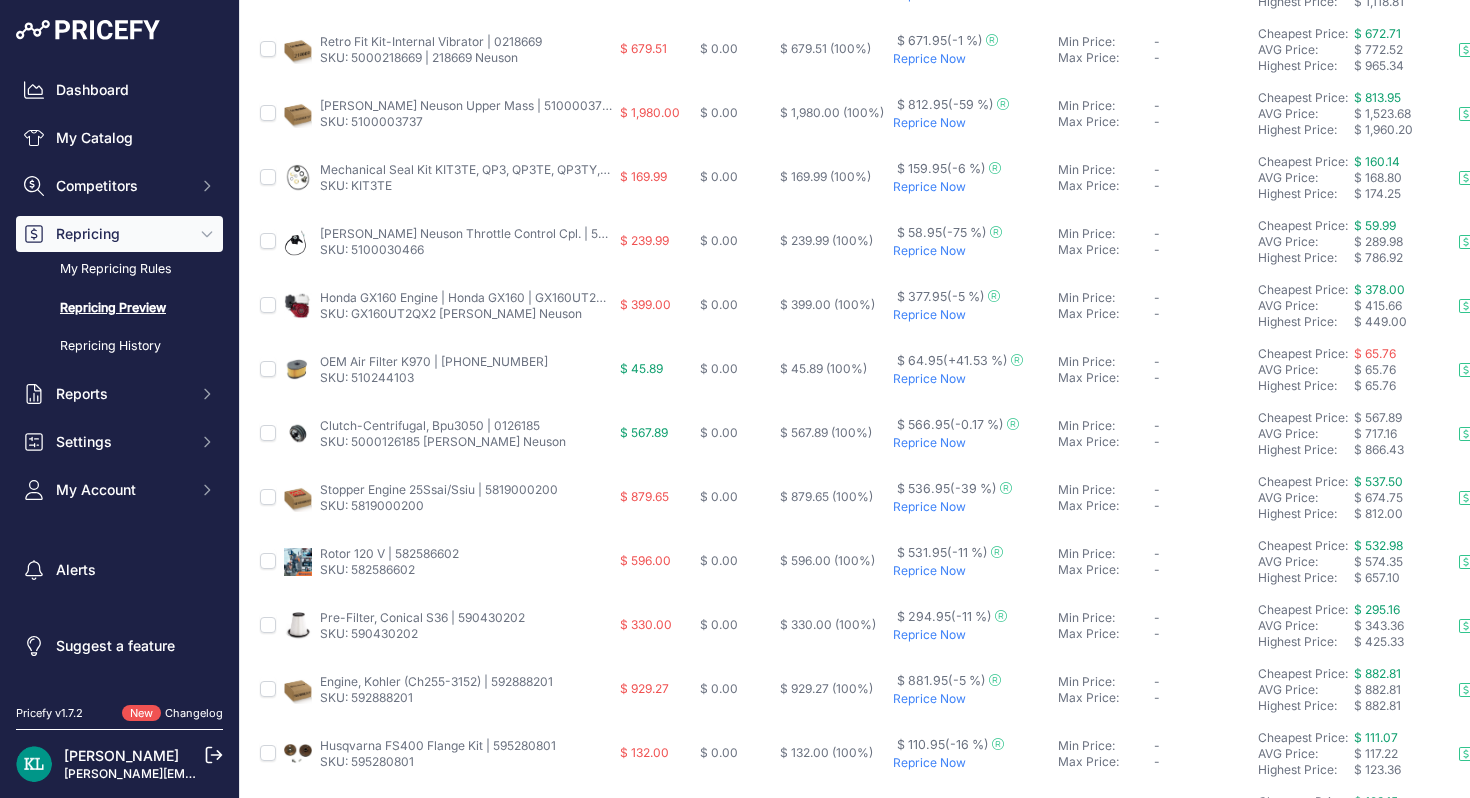 click at bounding box center (298, 562) 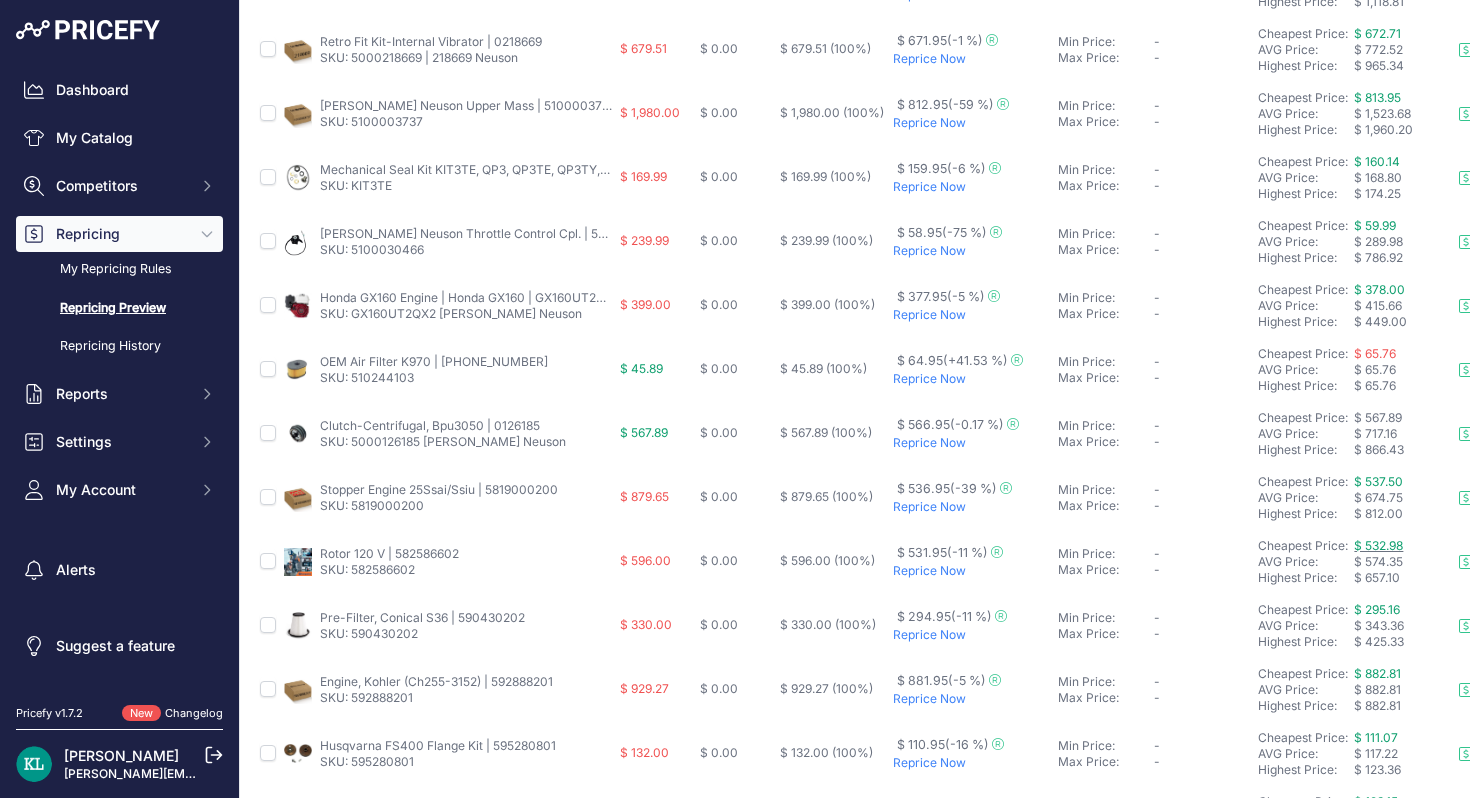 click on "$ 532.98" at bounding box center (1378, 545) 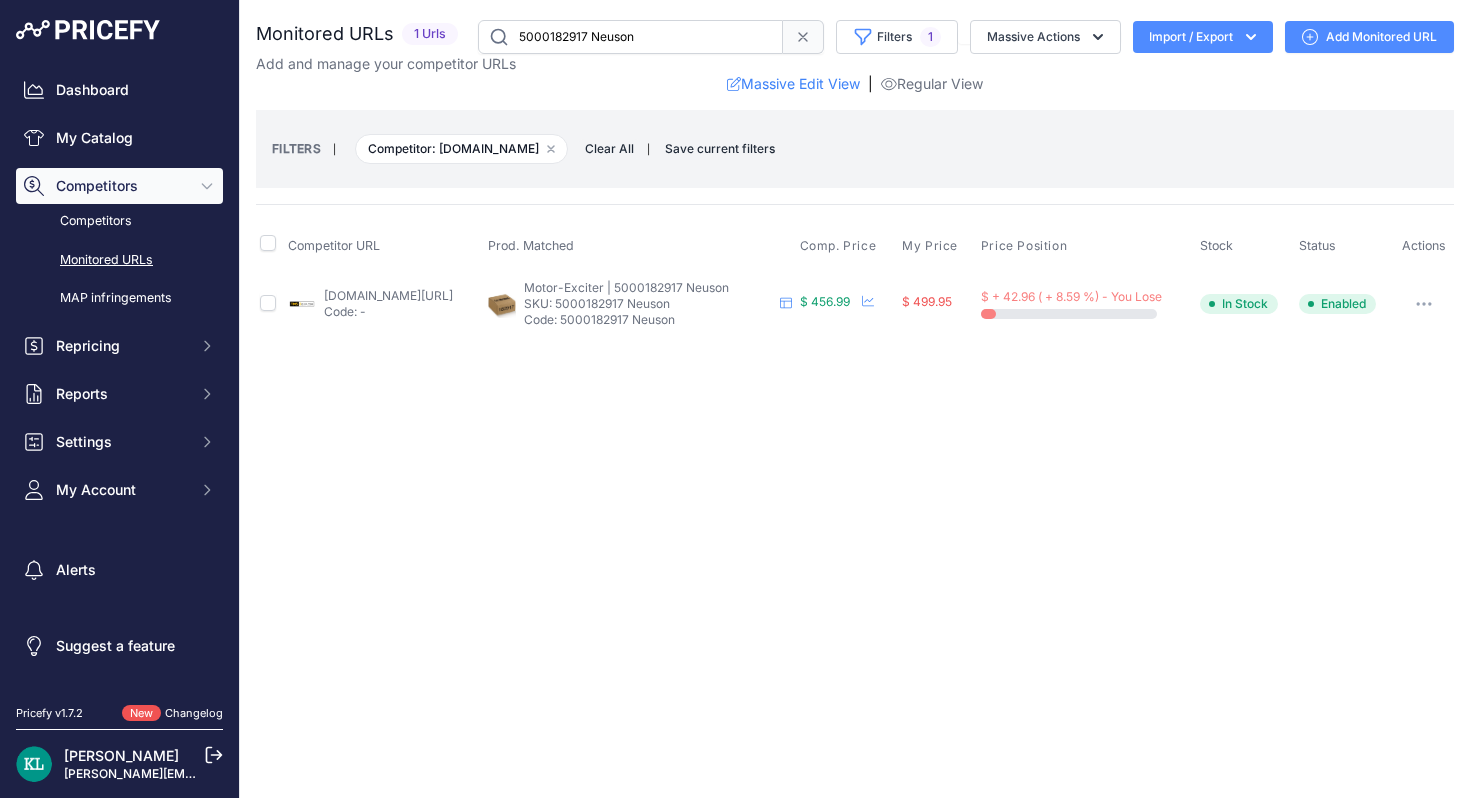 scroll, scrollTop: 0, scrollLeft: 0, axis: both 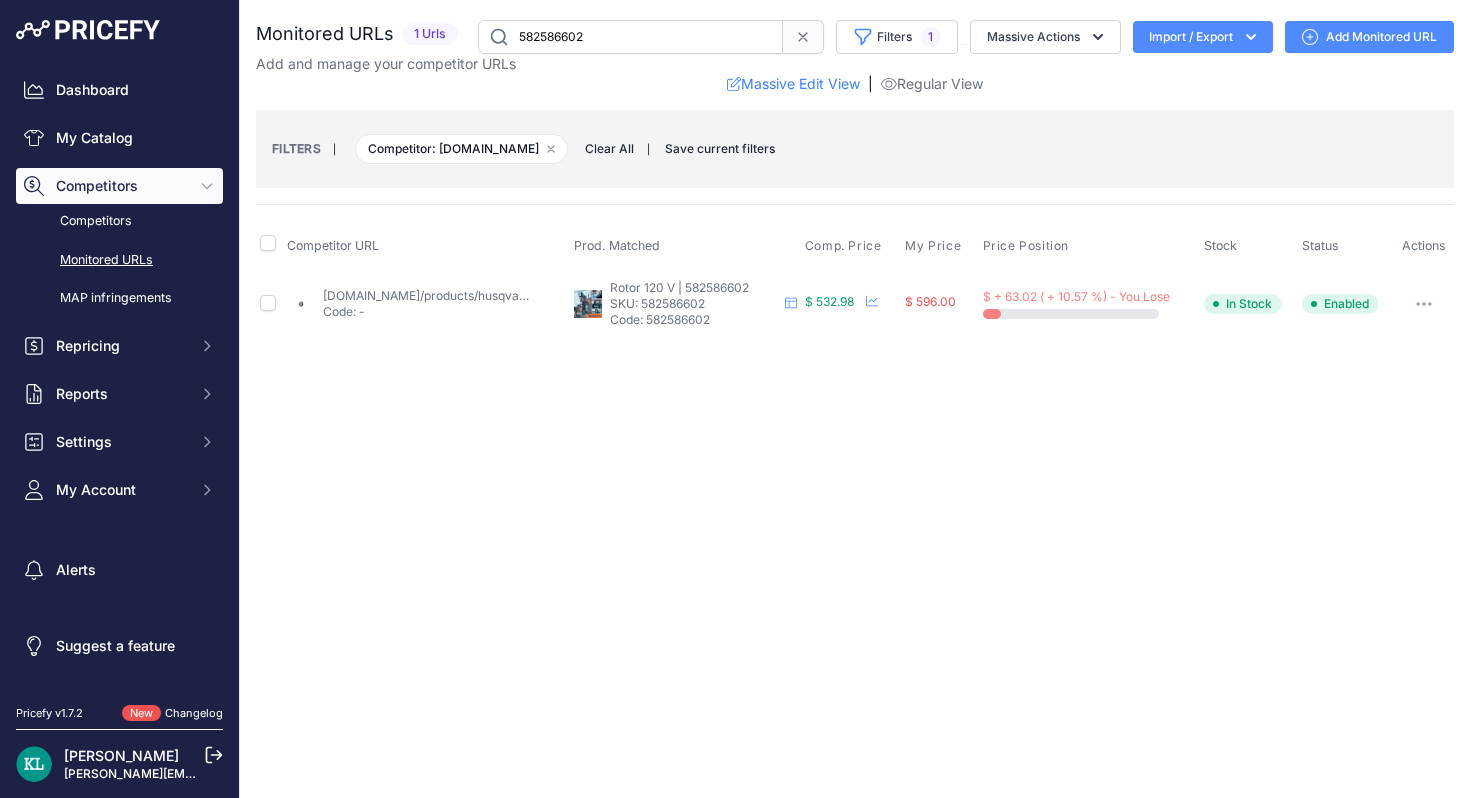 click on "hydrotechnologysystems.supply/products/husqvarna-rotor-120-v-part-no-582586602?prirule_jdsnikfkfjsd=9241" at bounding box center [600, 295] 